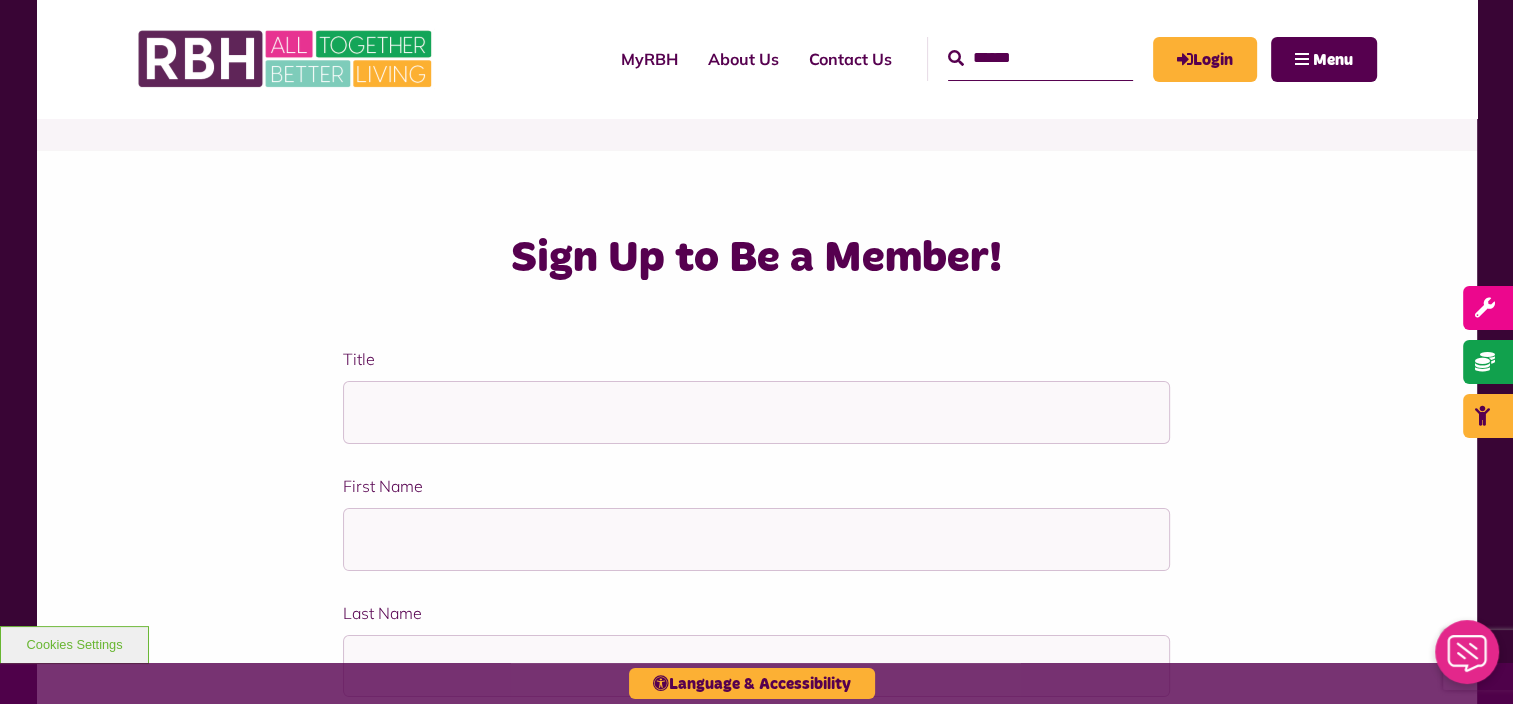 scroll, scrollTop: 400, scrollLeft: 0, axis: vertical 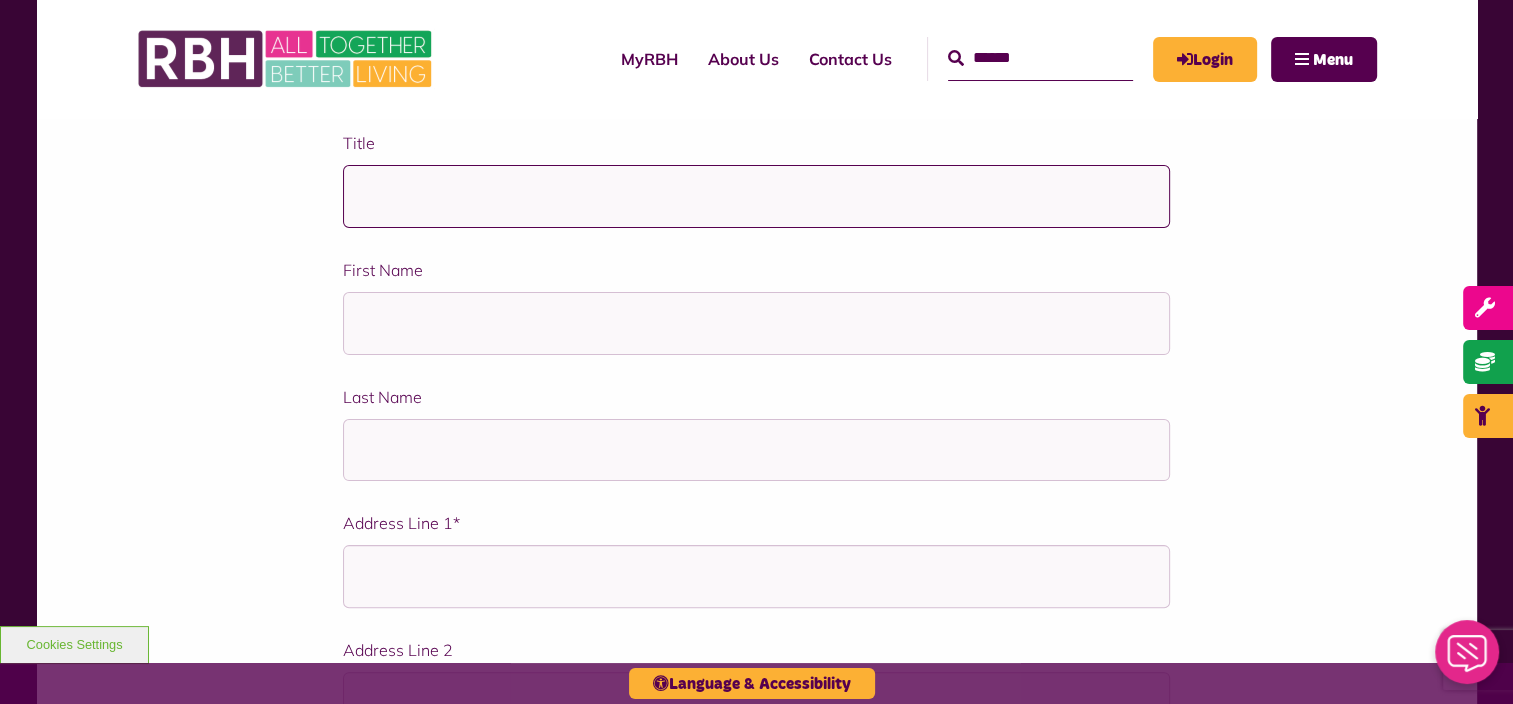 click on "Title" at bounding box center (756, 196) 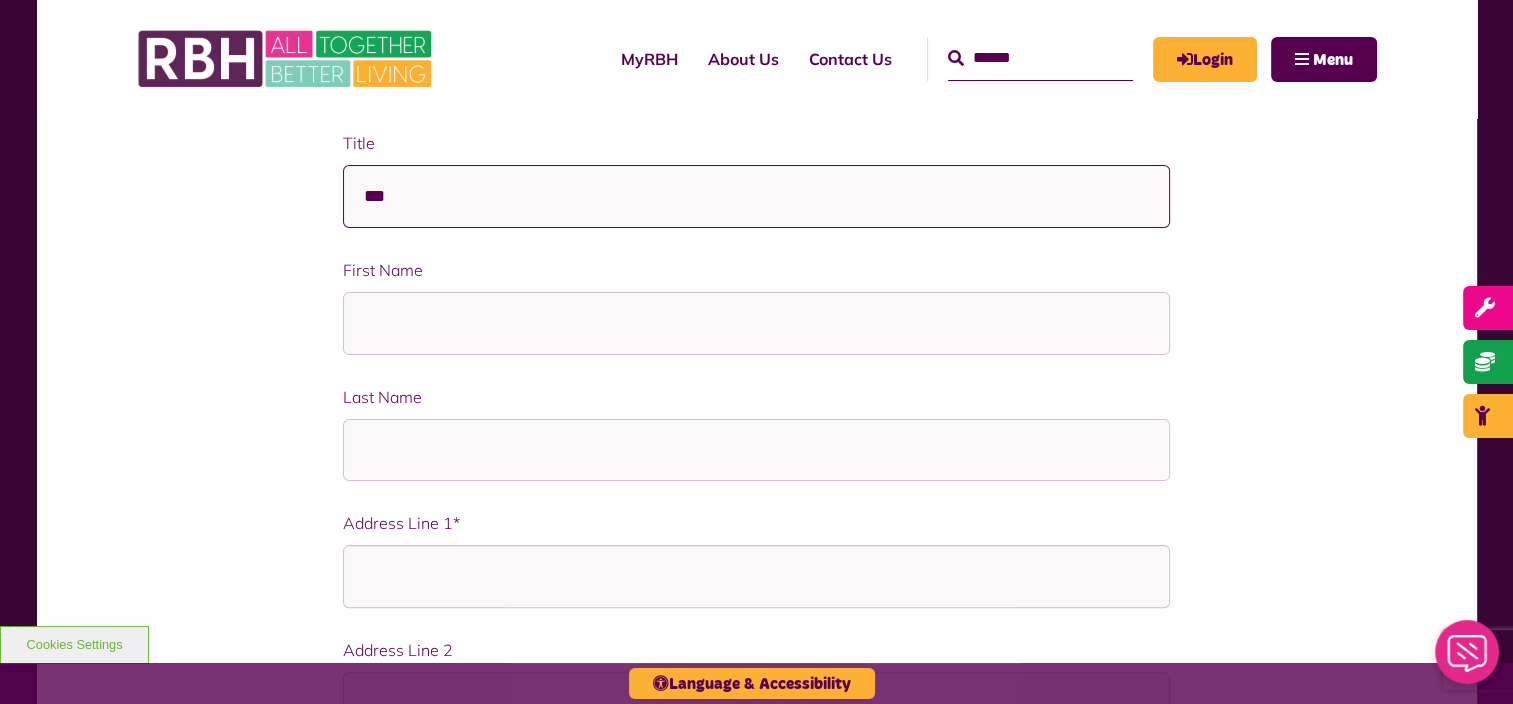 type on "**" 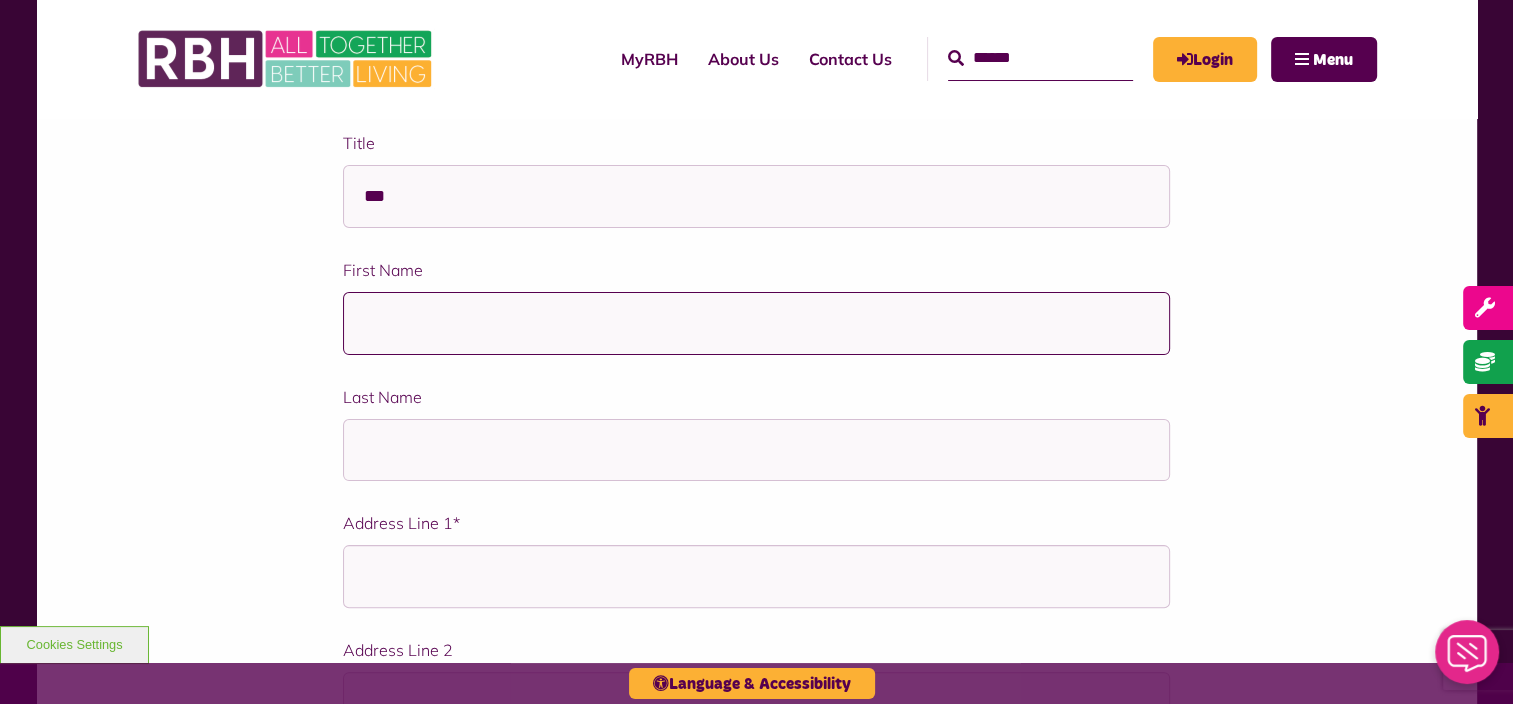 click on "First Name" at bounding box center (756, 323) 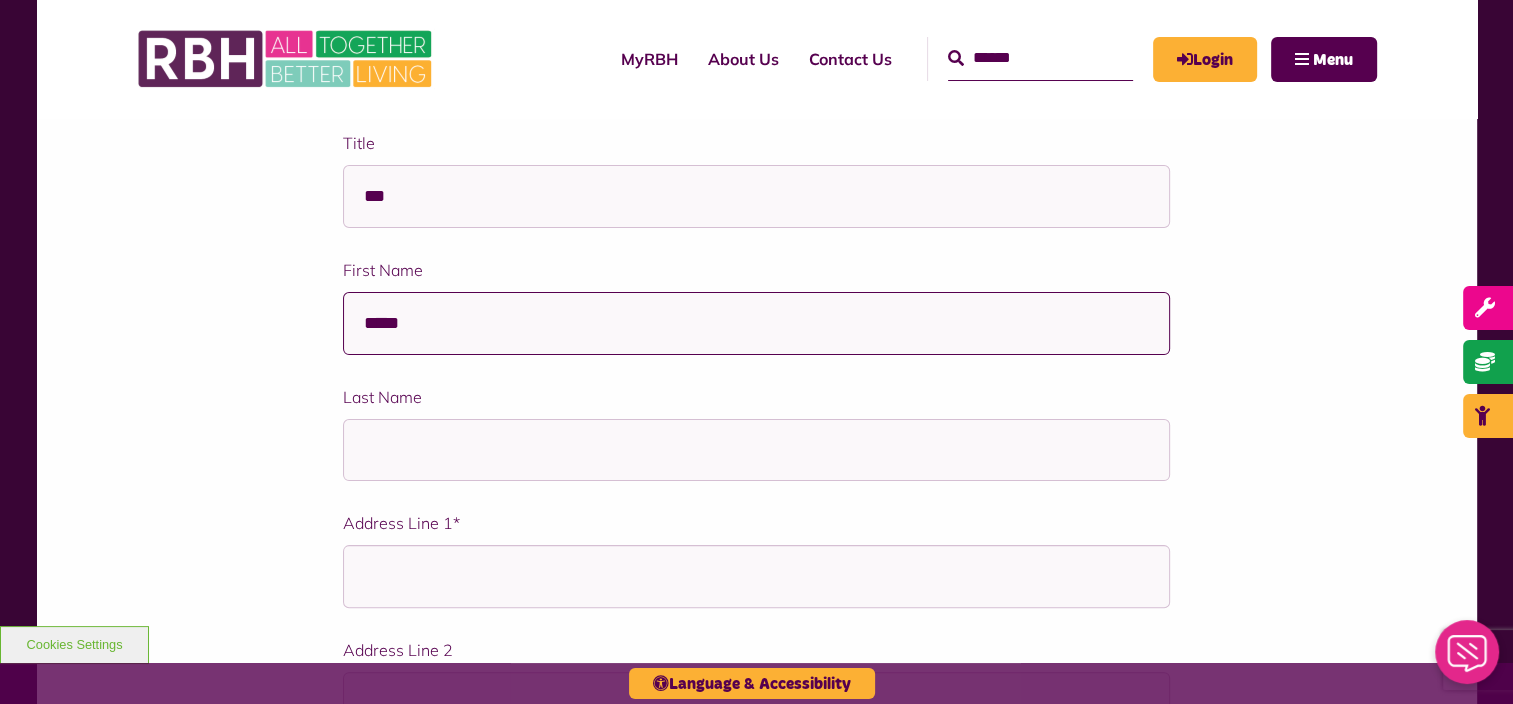 type on "*****" 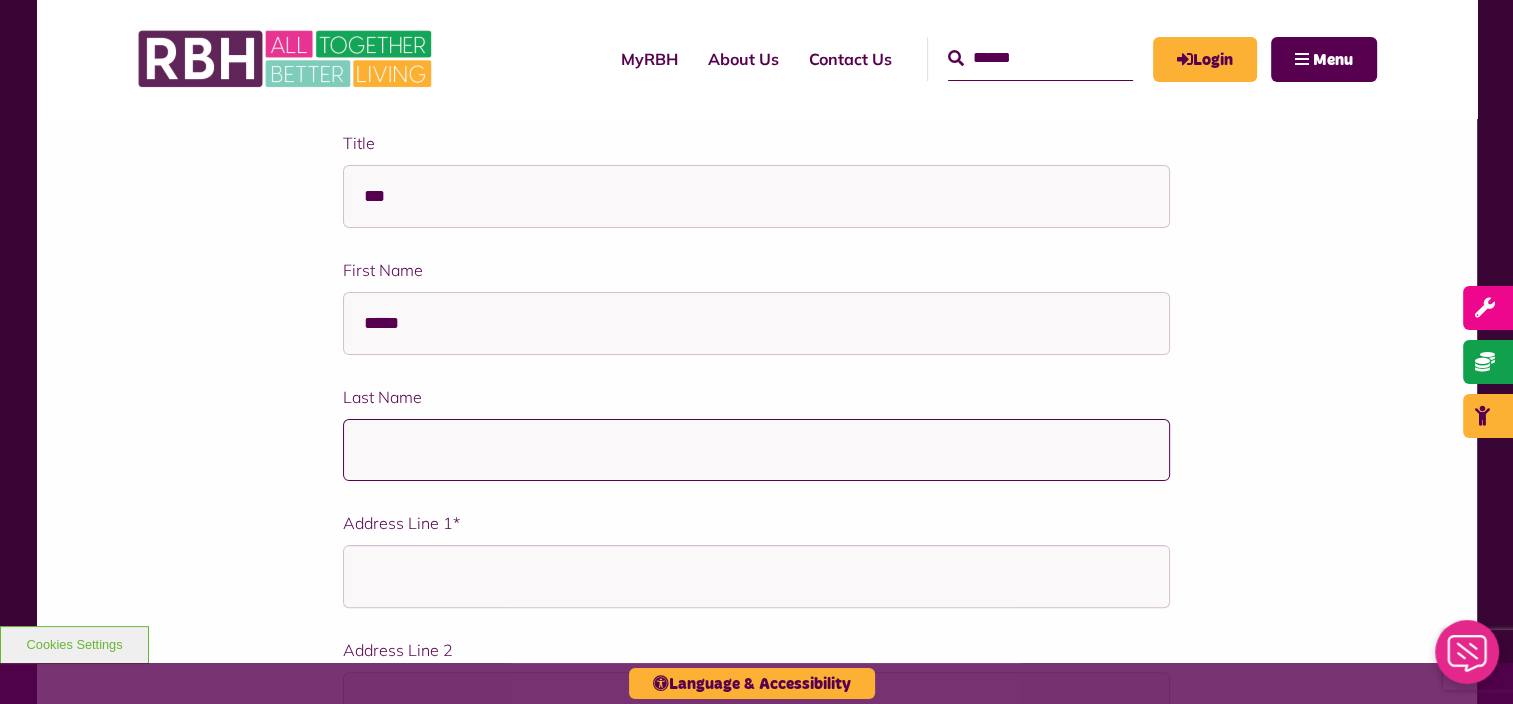 type on "*******" 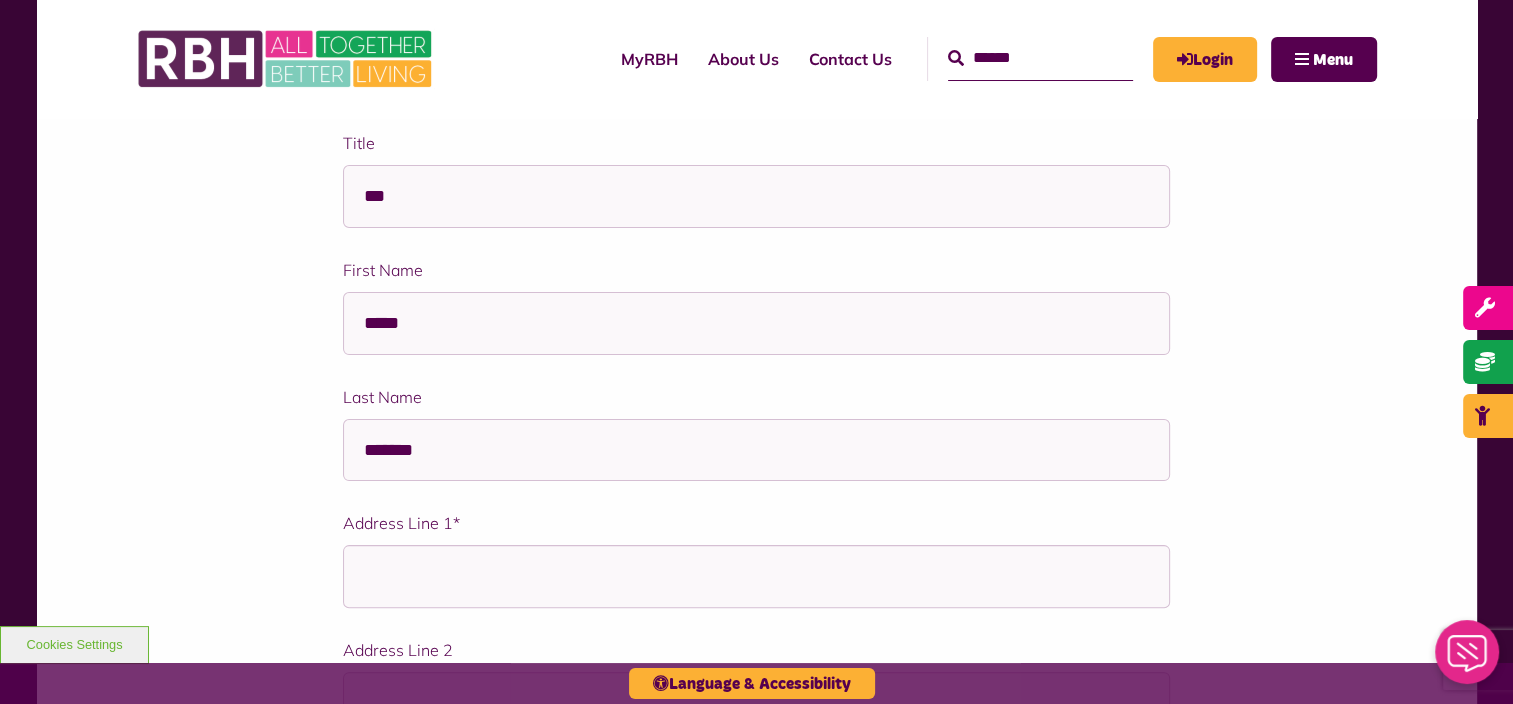 type on "**********" 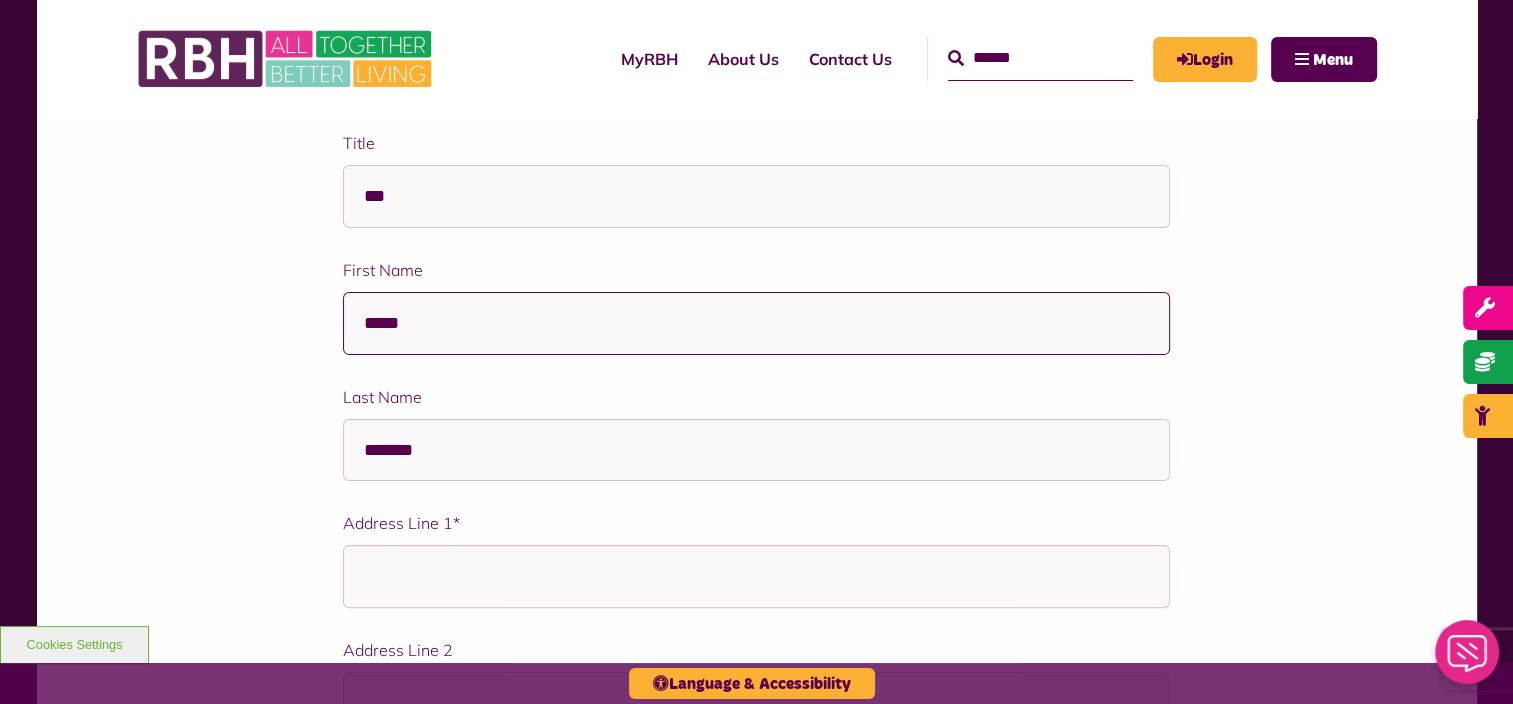 type on "******" 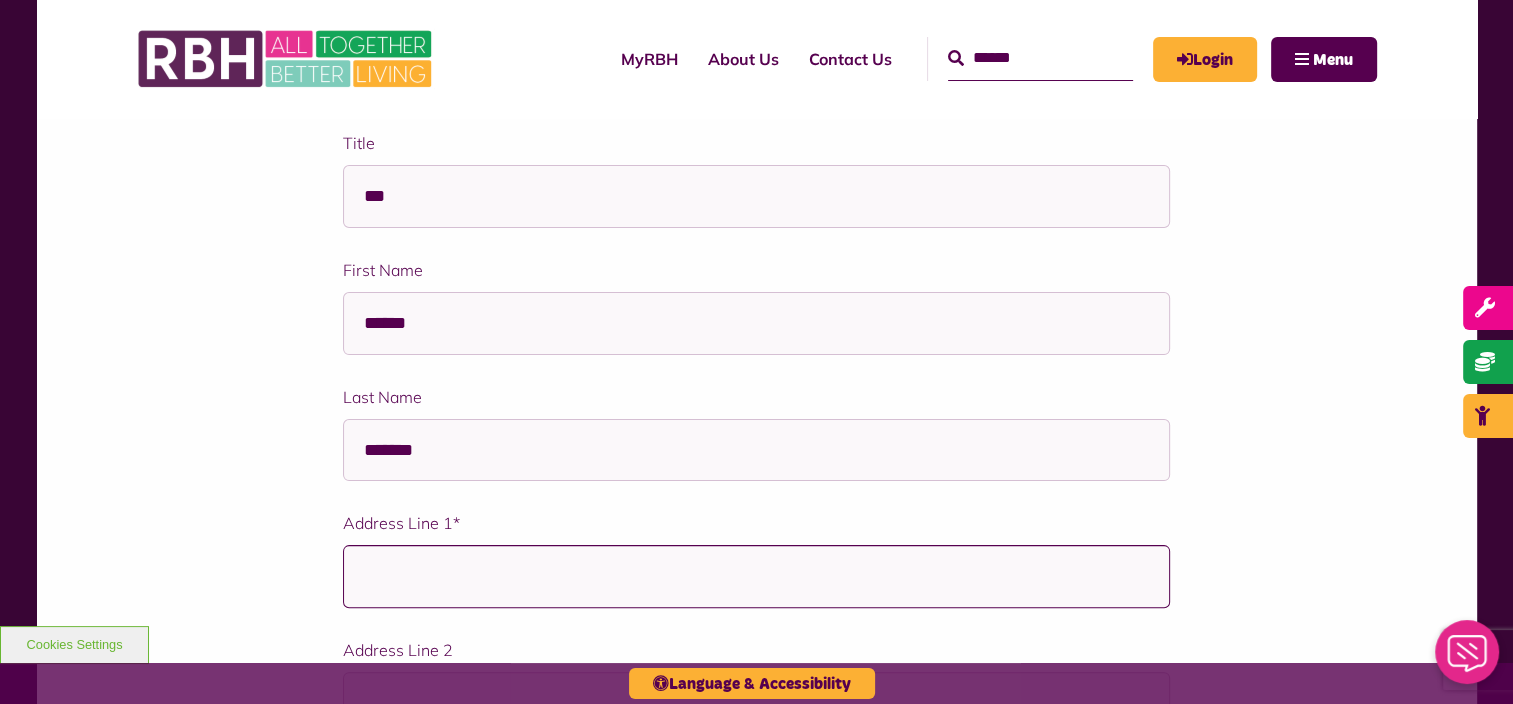 type on "**********" 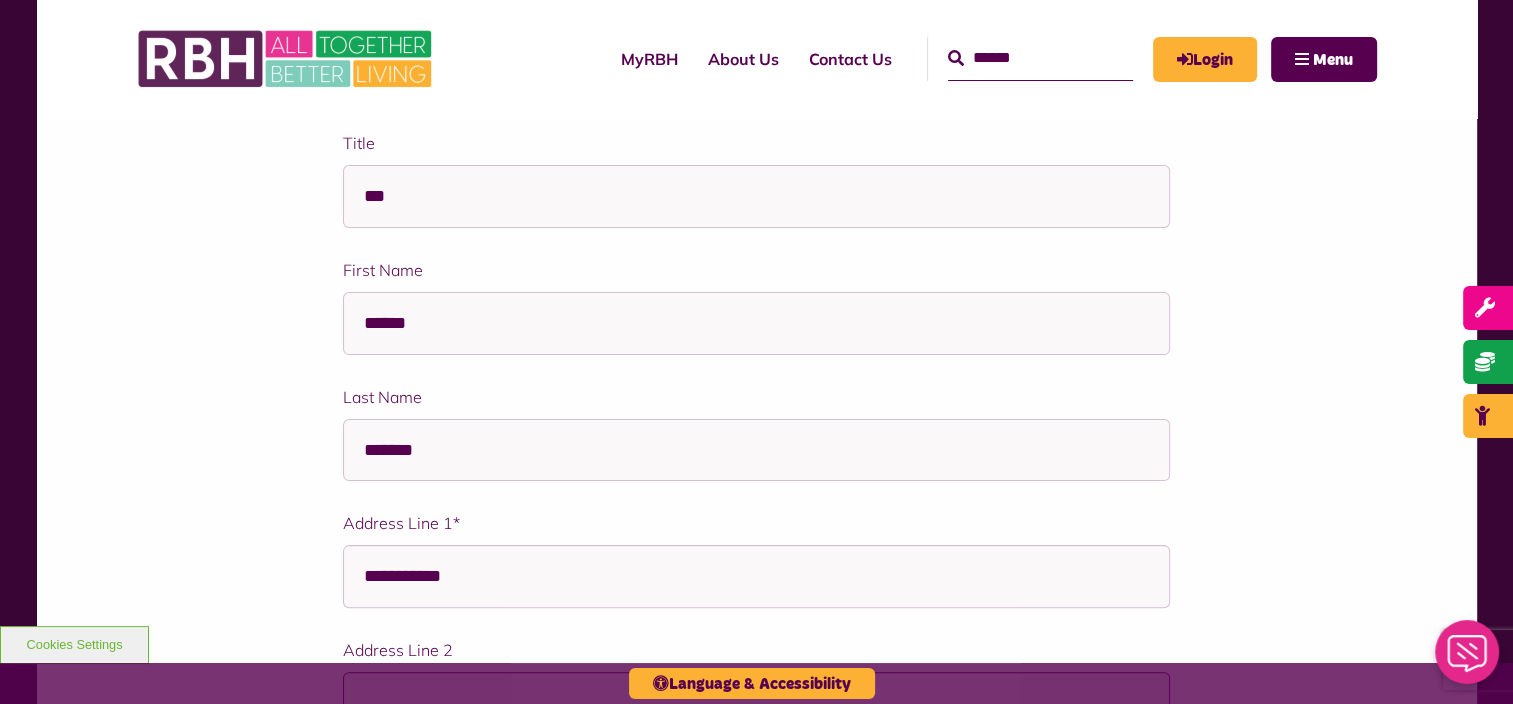 type on "**********" 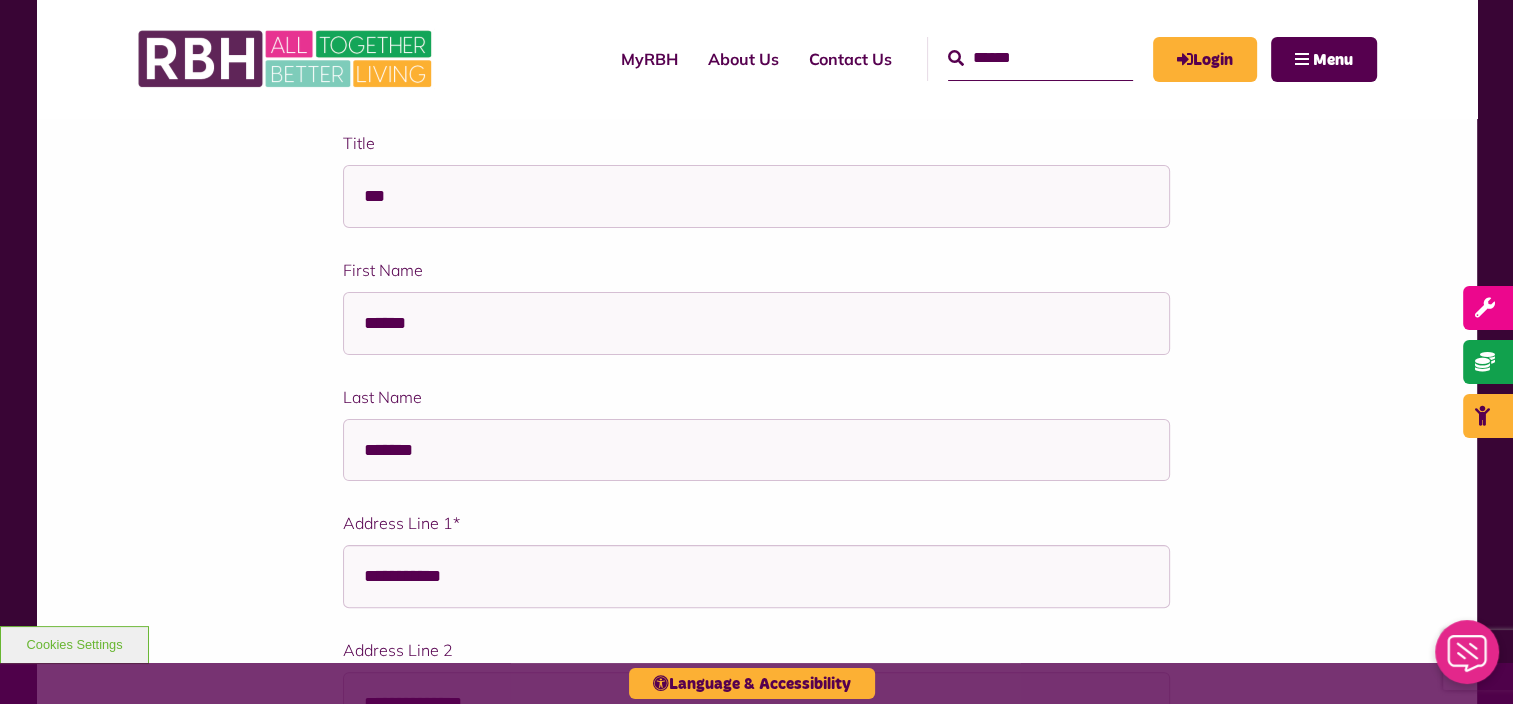 type on "********" 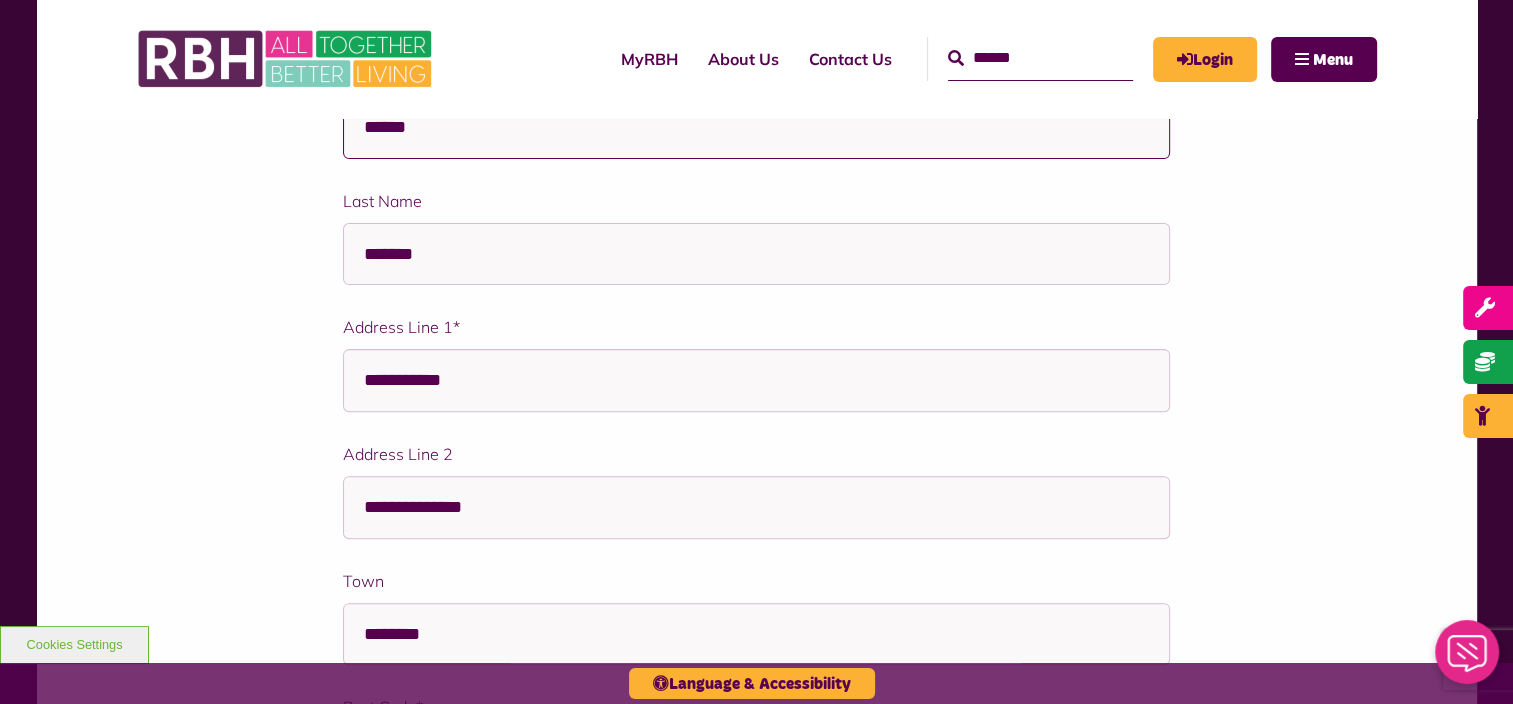 scroll, scrollTop: 600, scrollLeft: 0, axis: vertical 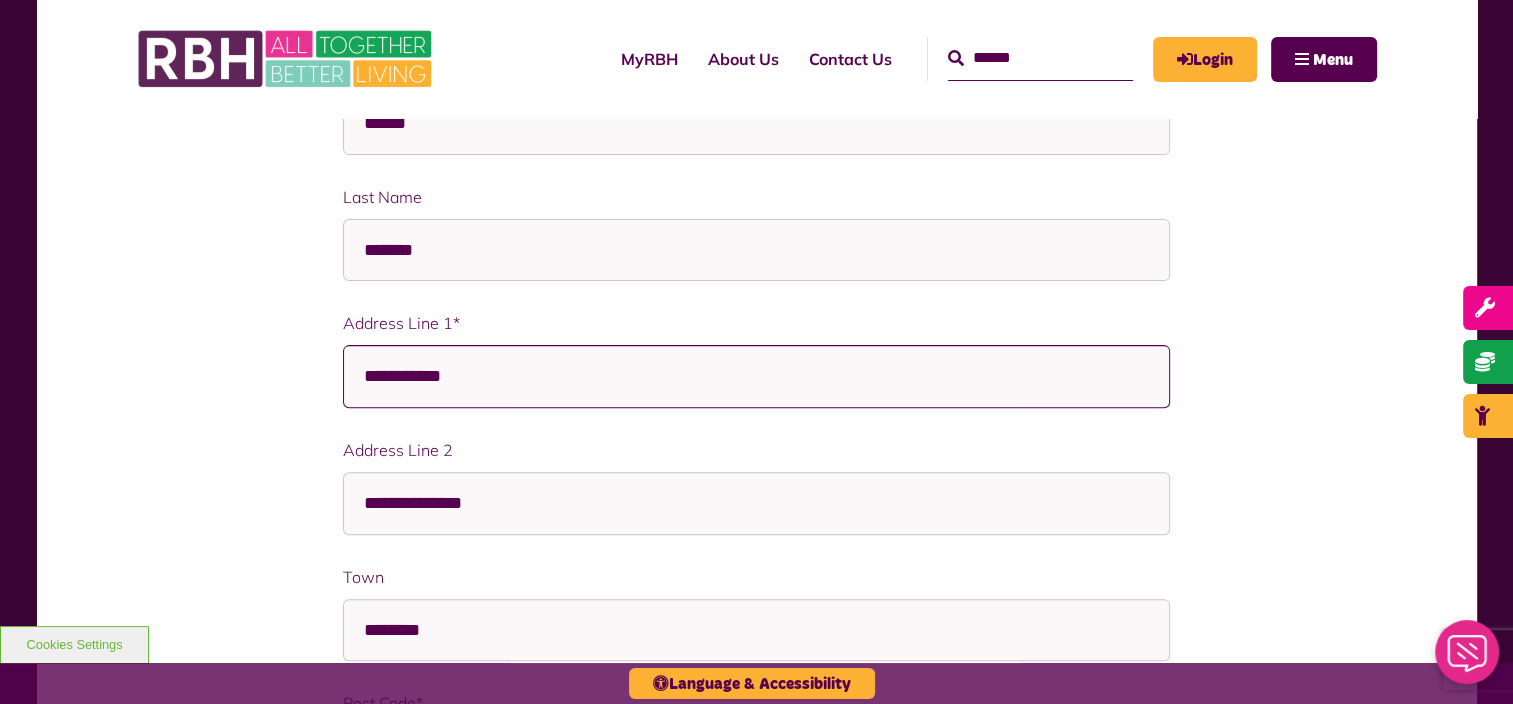 click on "**********" at bounding box center (756, 376) 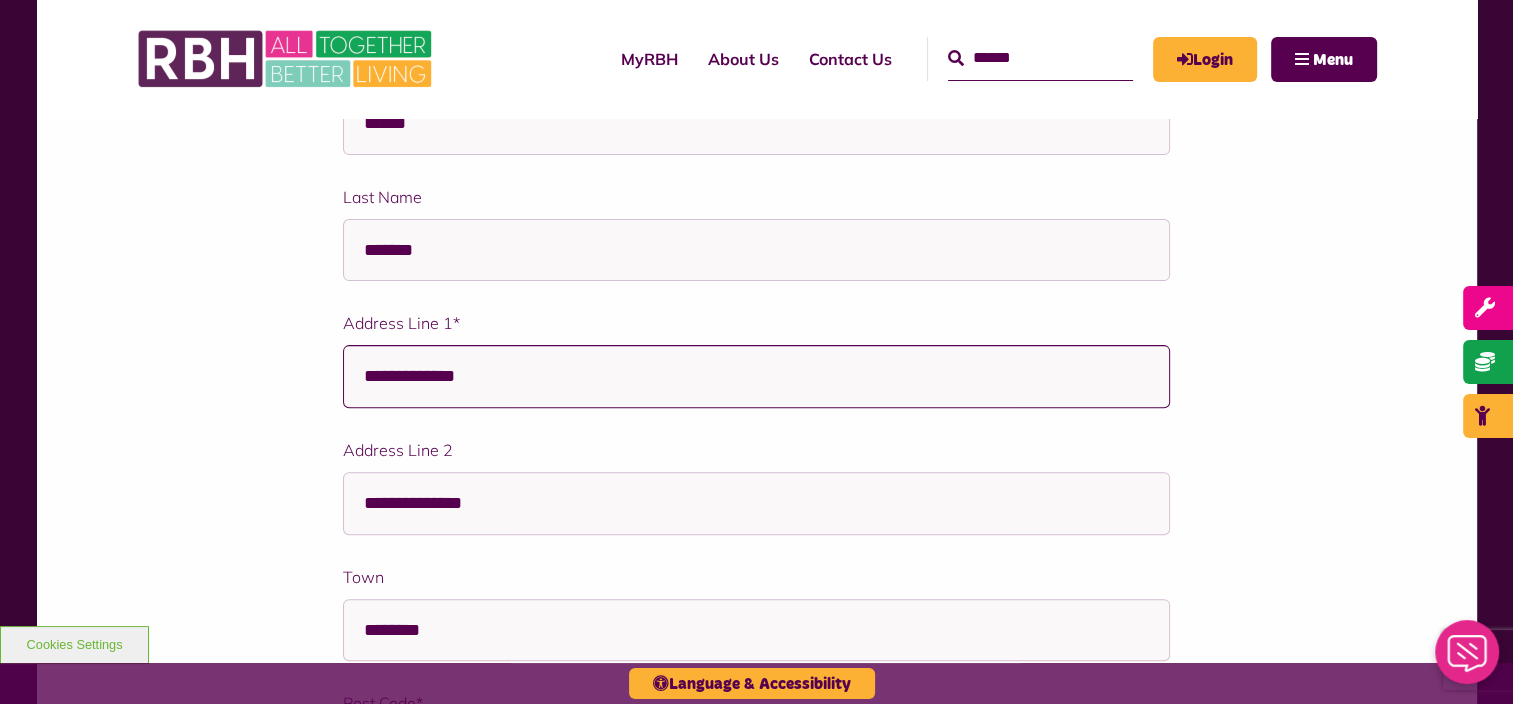 scroll, scrollTop: 0, scrollLeft: 0, axis: both 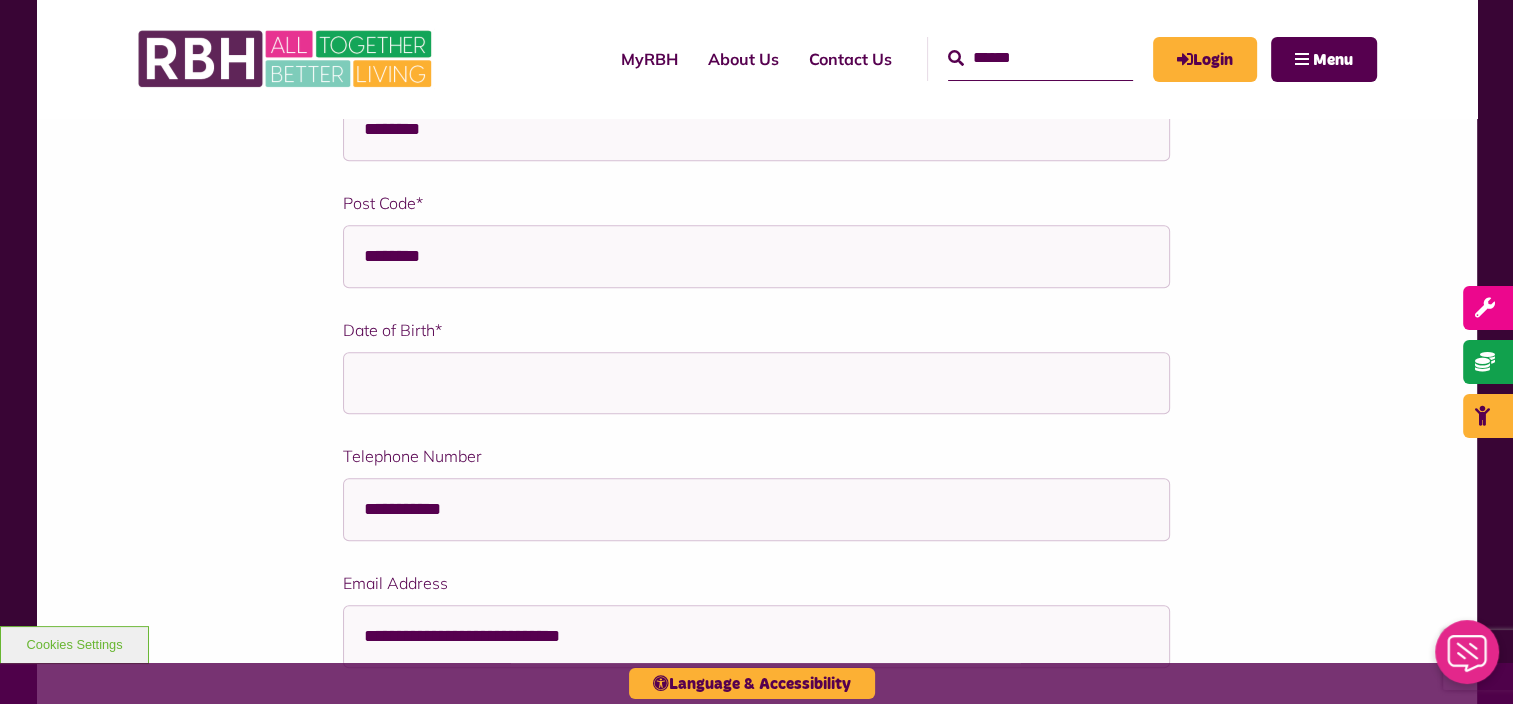 type on "**********" 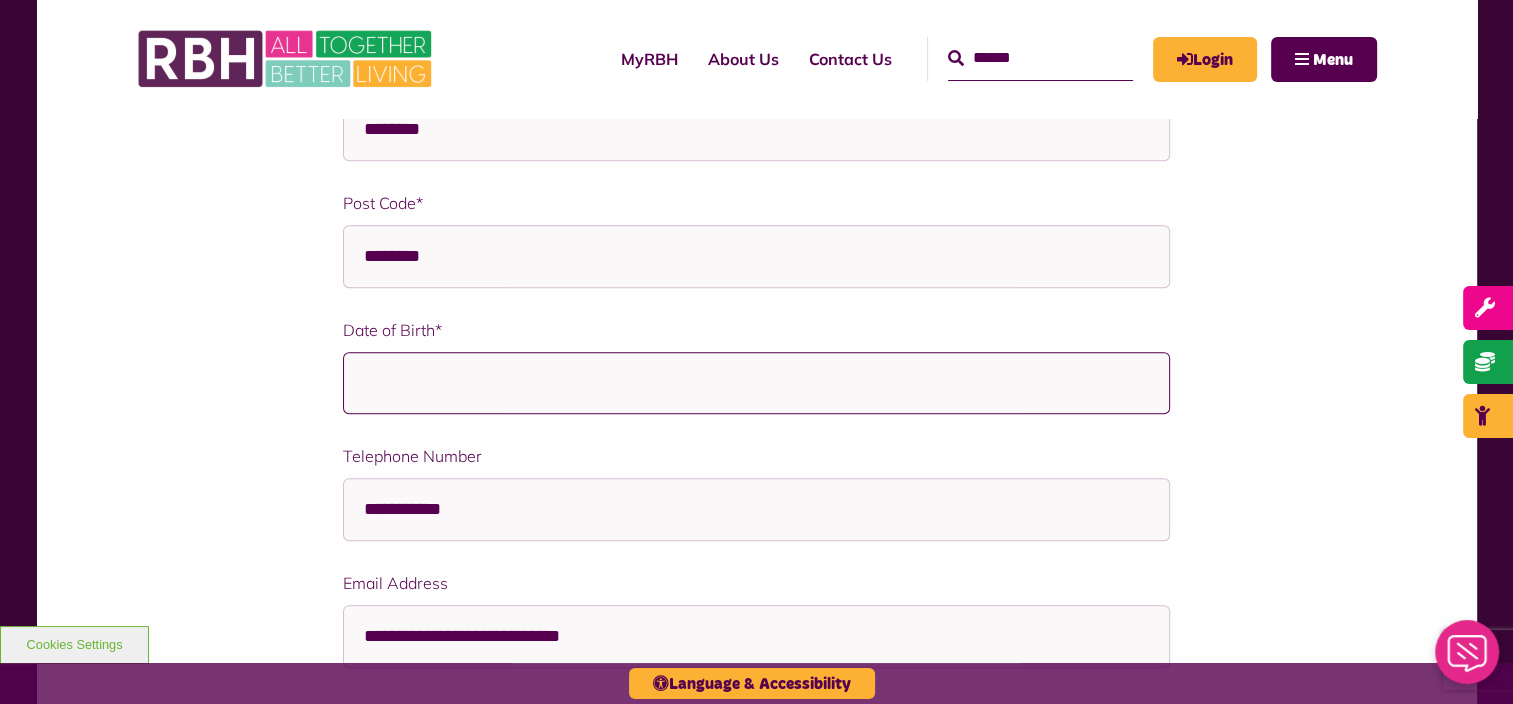 click on "Date of Birth                                              *" at bounding box center [756, 383] 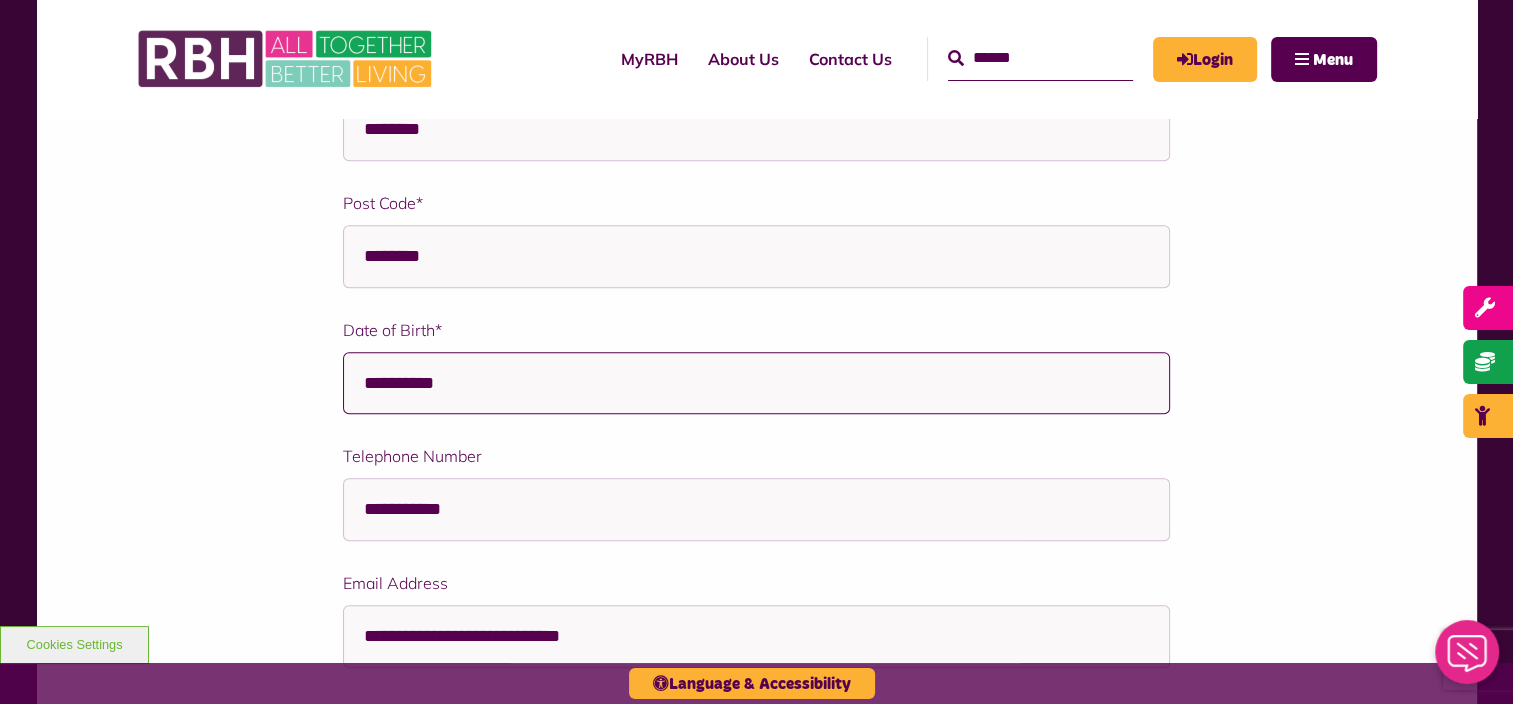 type on "**********" 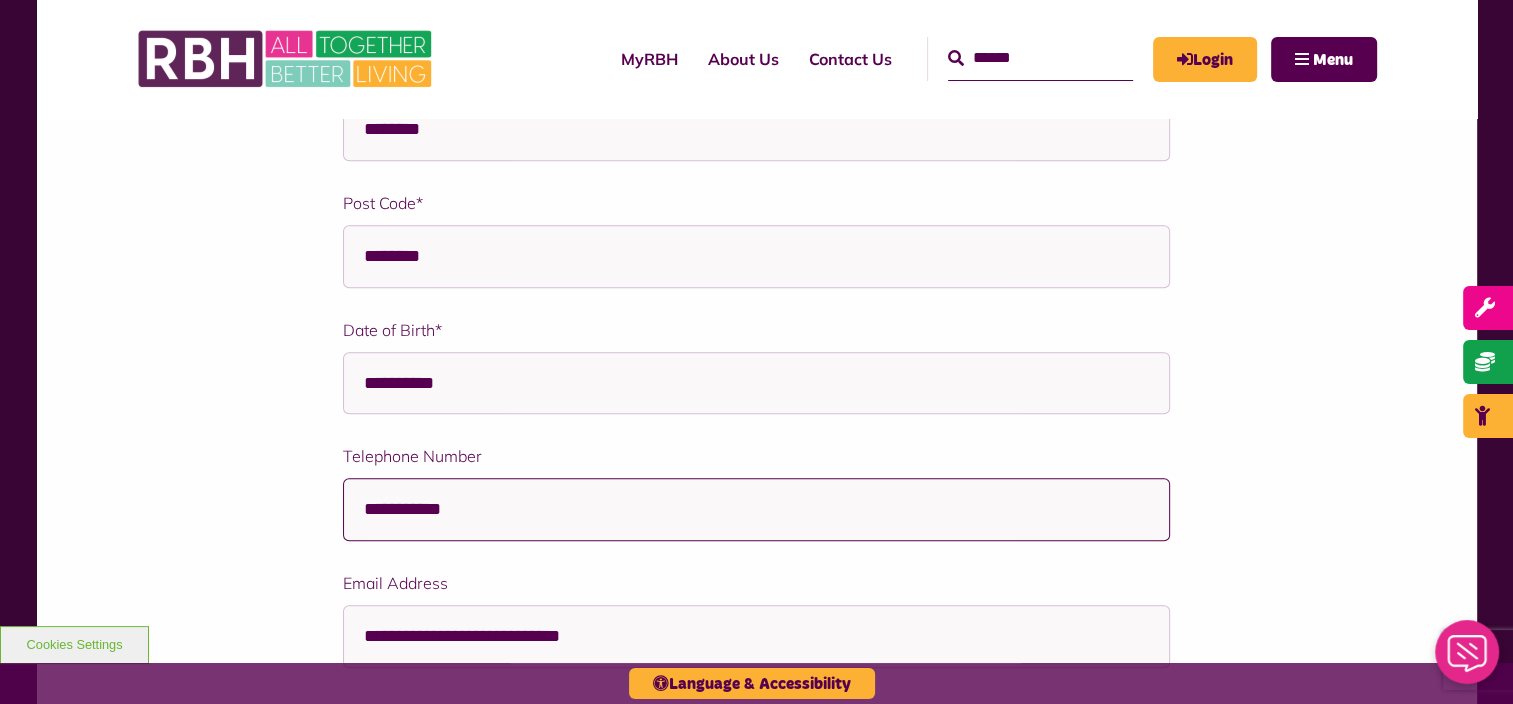 click on "**********" at bounding box center [756, 509] 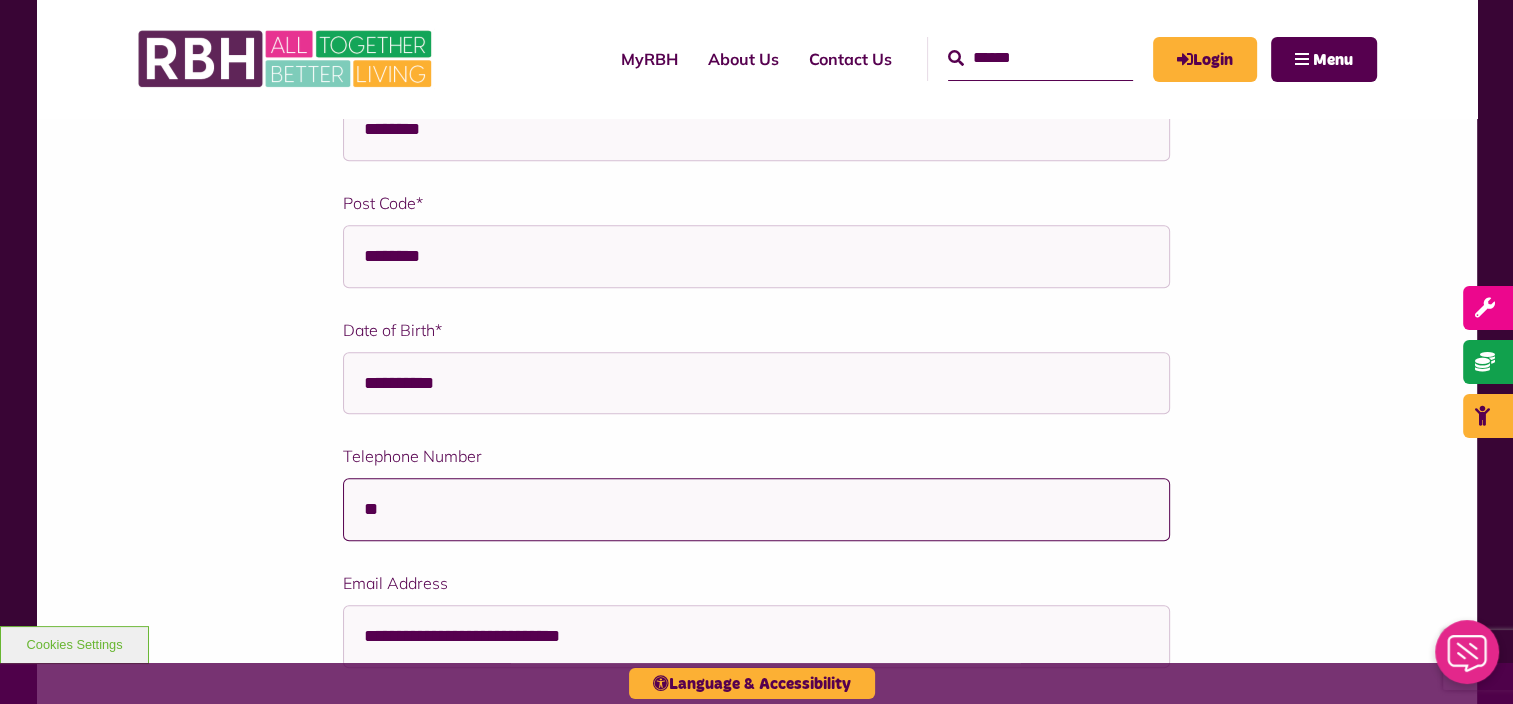 type on "*" 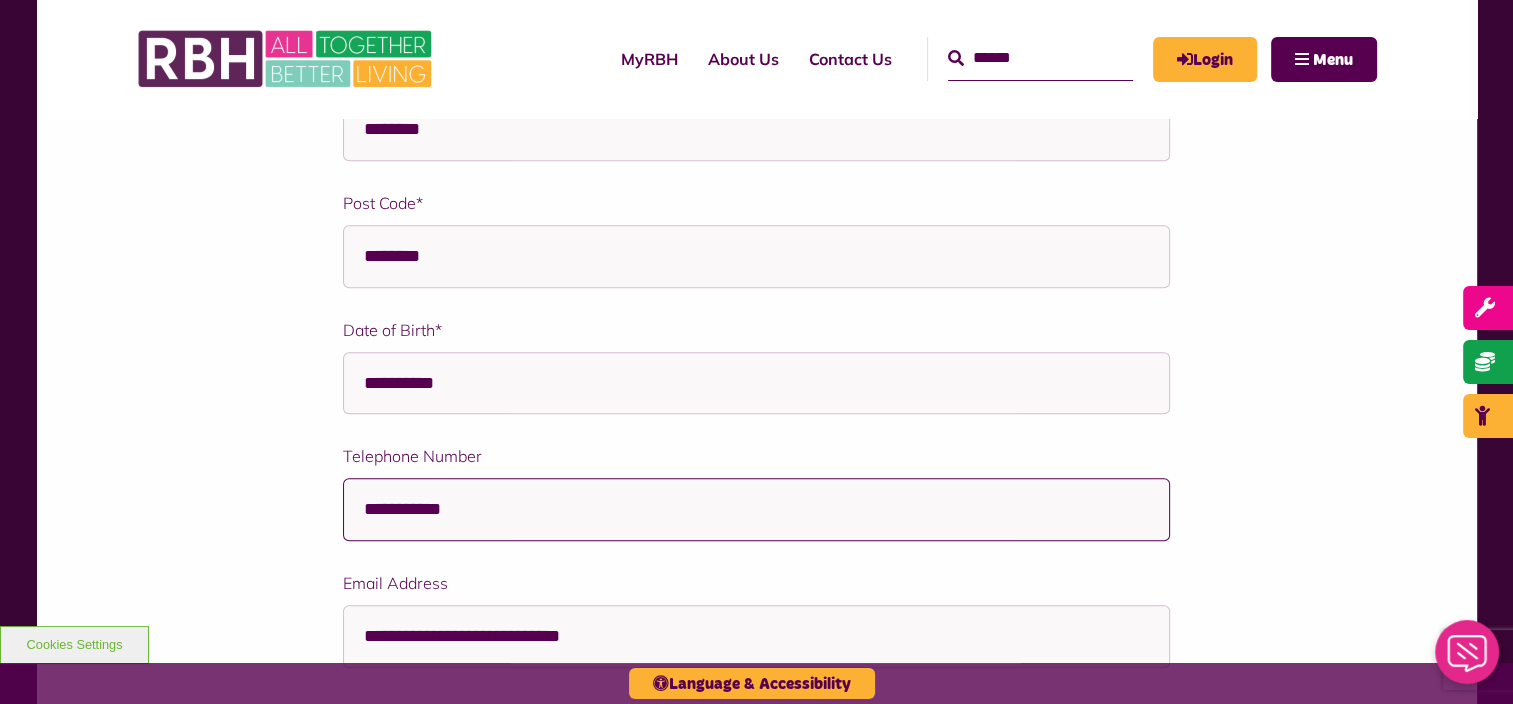 scroll, scrollTop: 0, scrollLeft: 0, axis: both 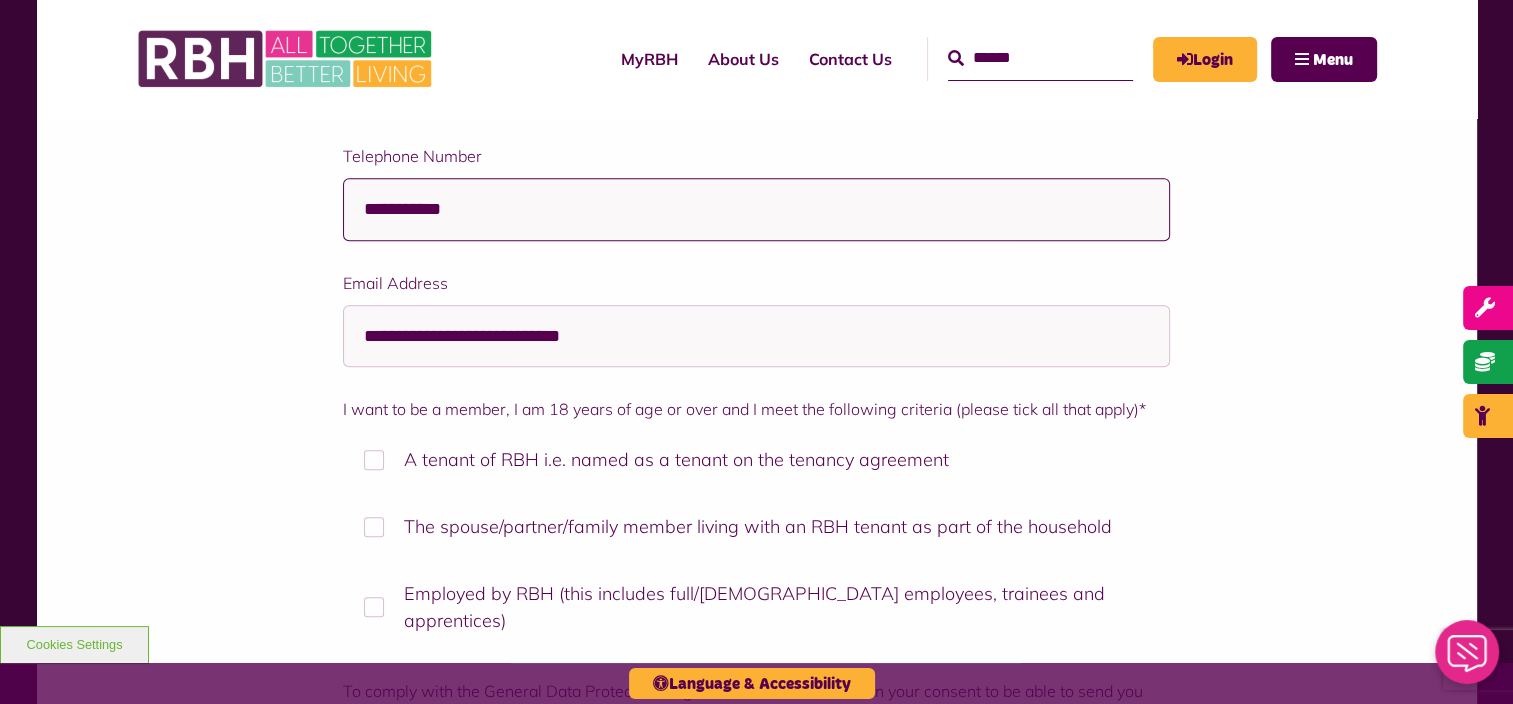 type on "**********" 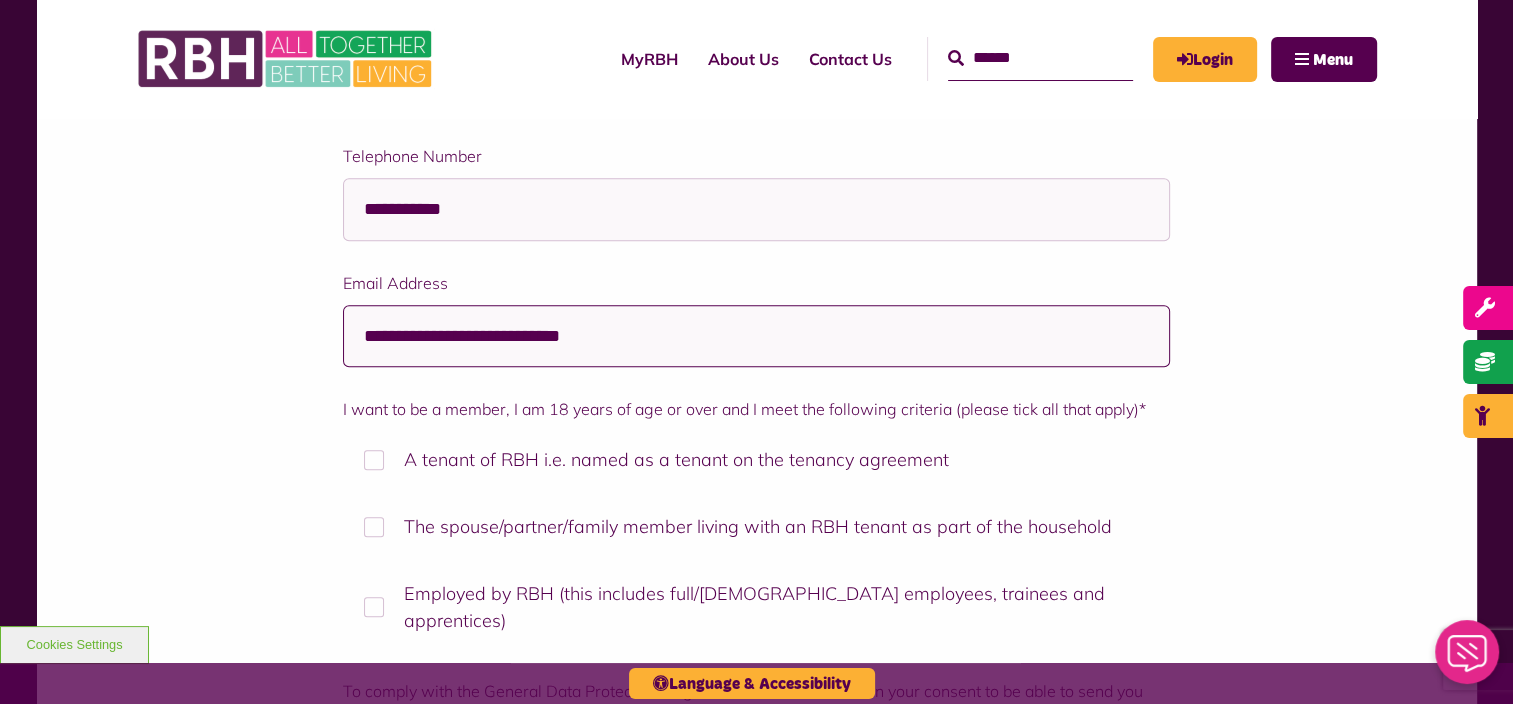 click on "**********" at bounding box center [756, 336] 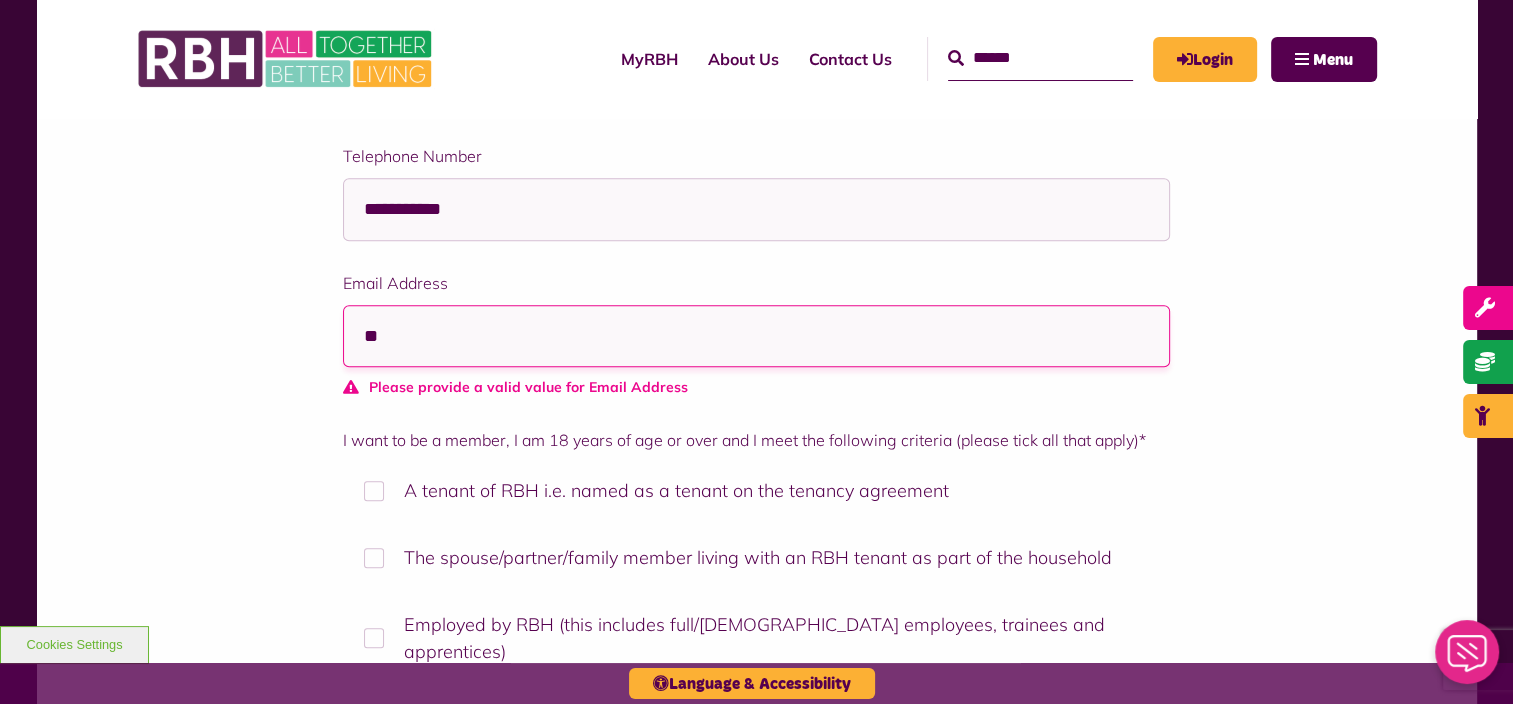type on "*" 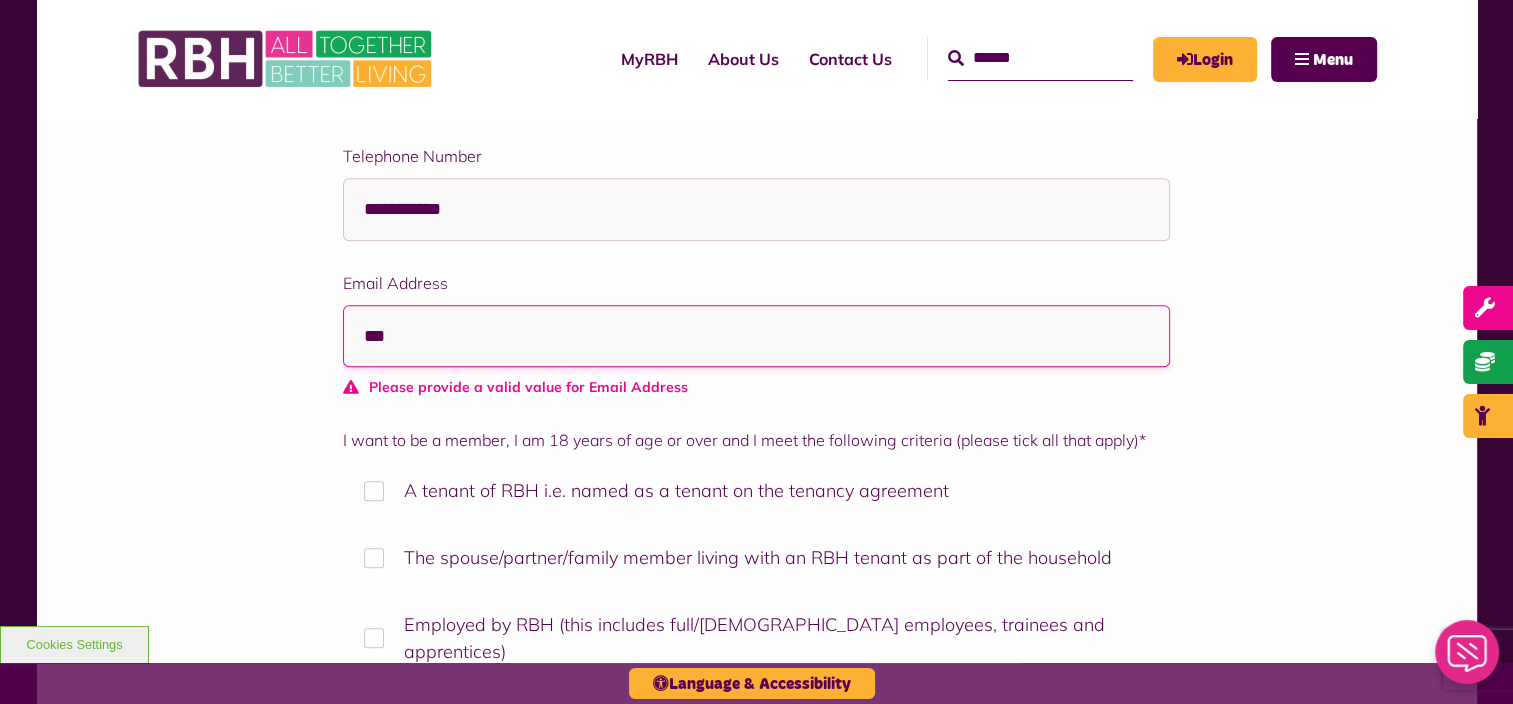 type on "**********" 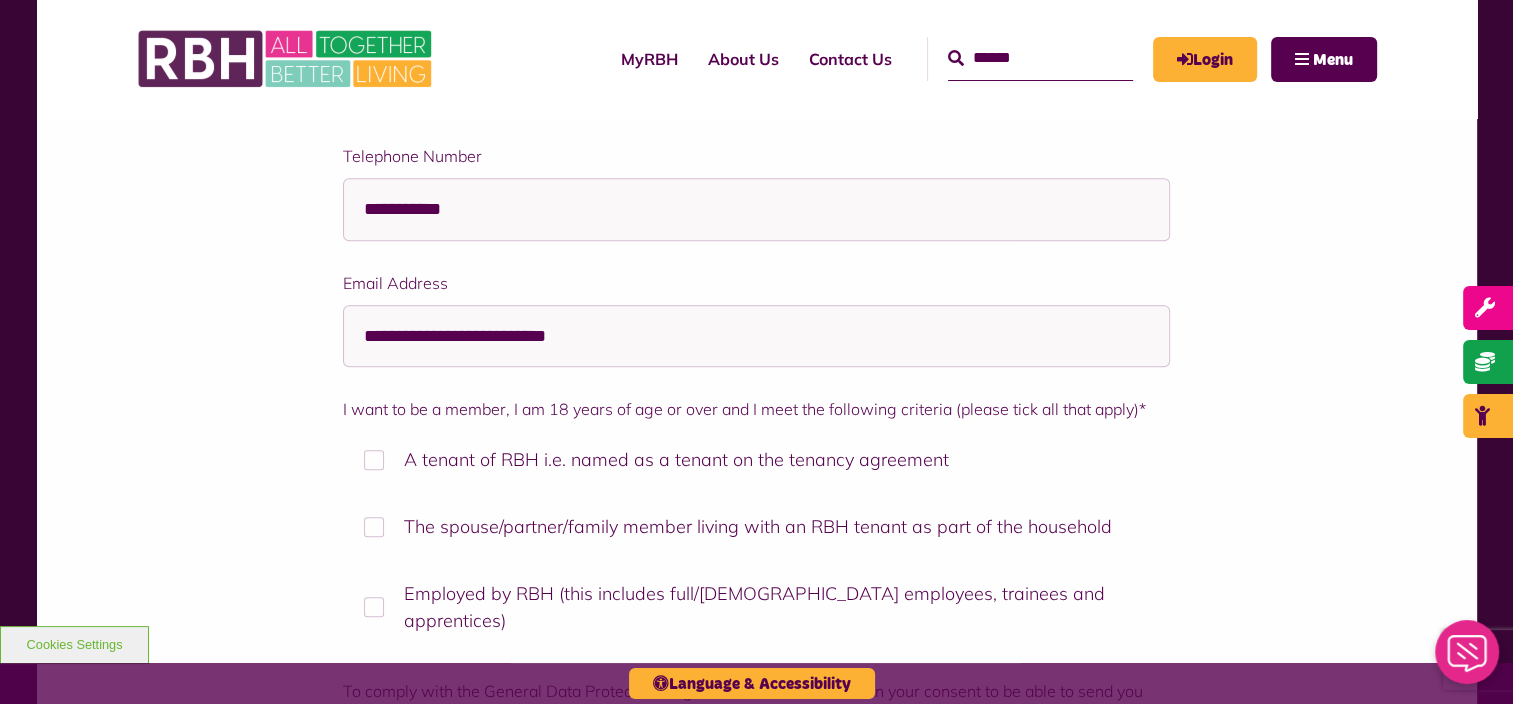 click on "A tenant of RBH i.e. named as a tenant on the tenancy agreement" at bounding box center [756, 459] 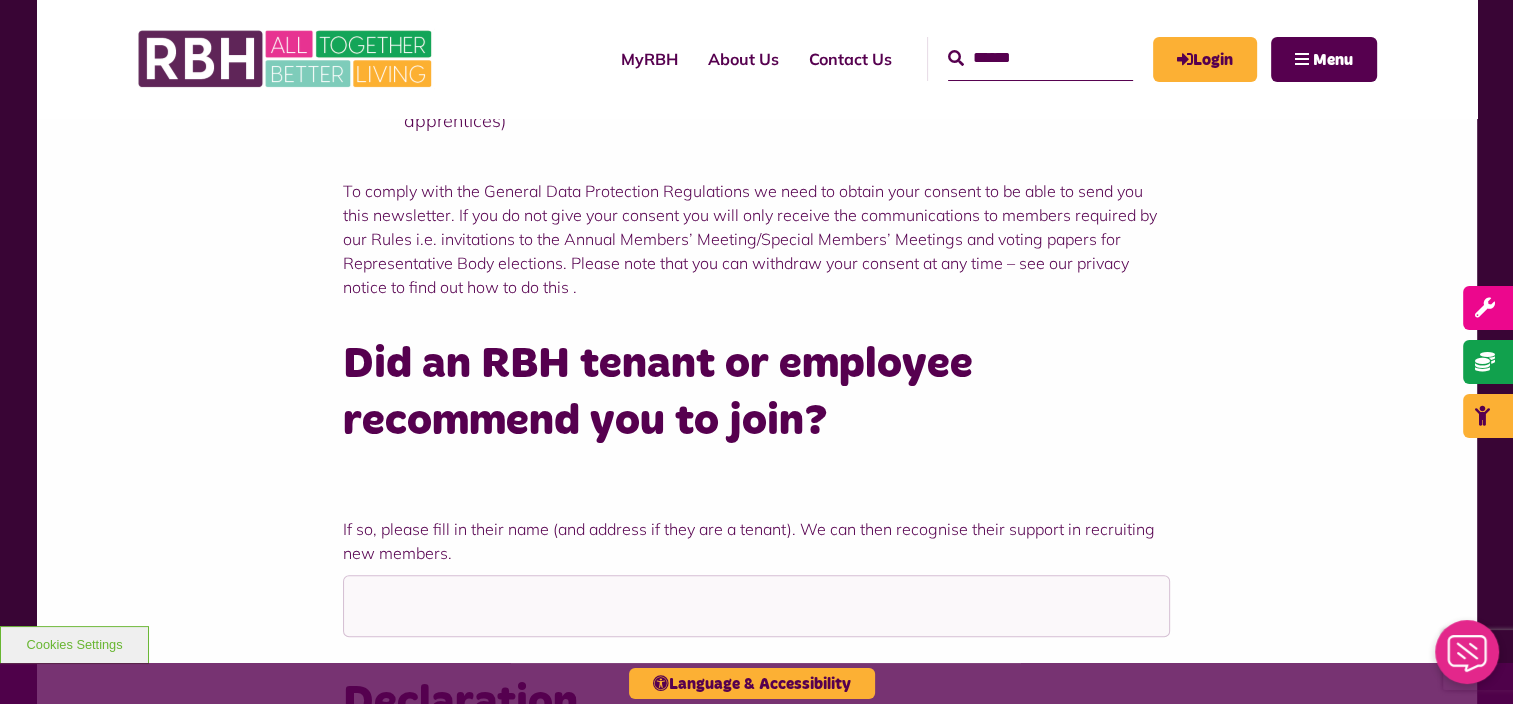 scroll, scrollTop: 2100, scrollLeft: 0, axis: vertical 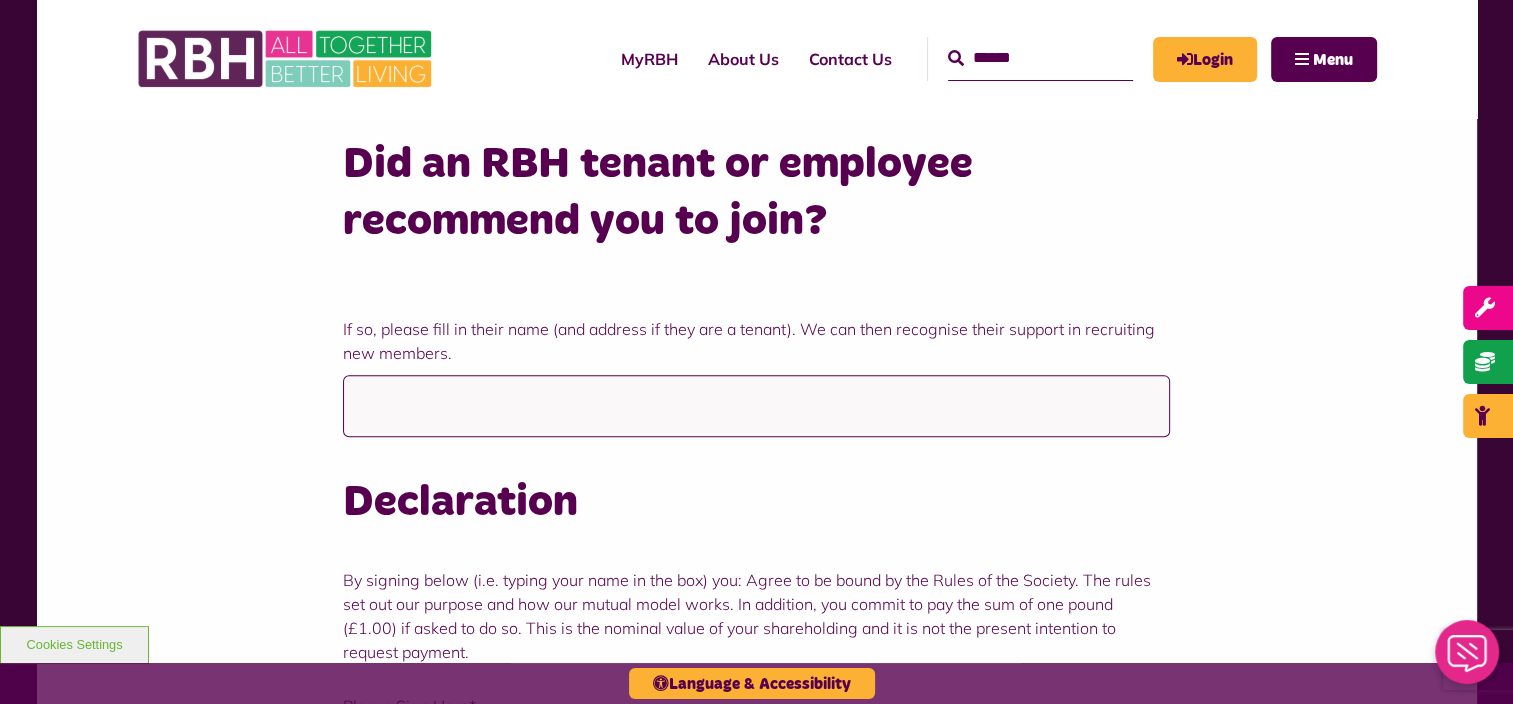 click on "If so, please fill in their name (and address if they are a tenant). We can then recognise their support in recruiting new members." at bounding box center [756, 406] 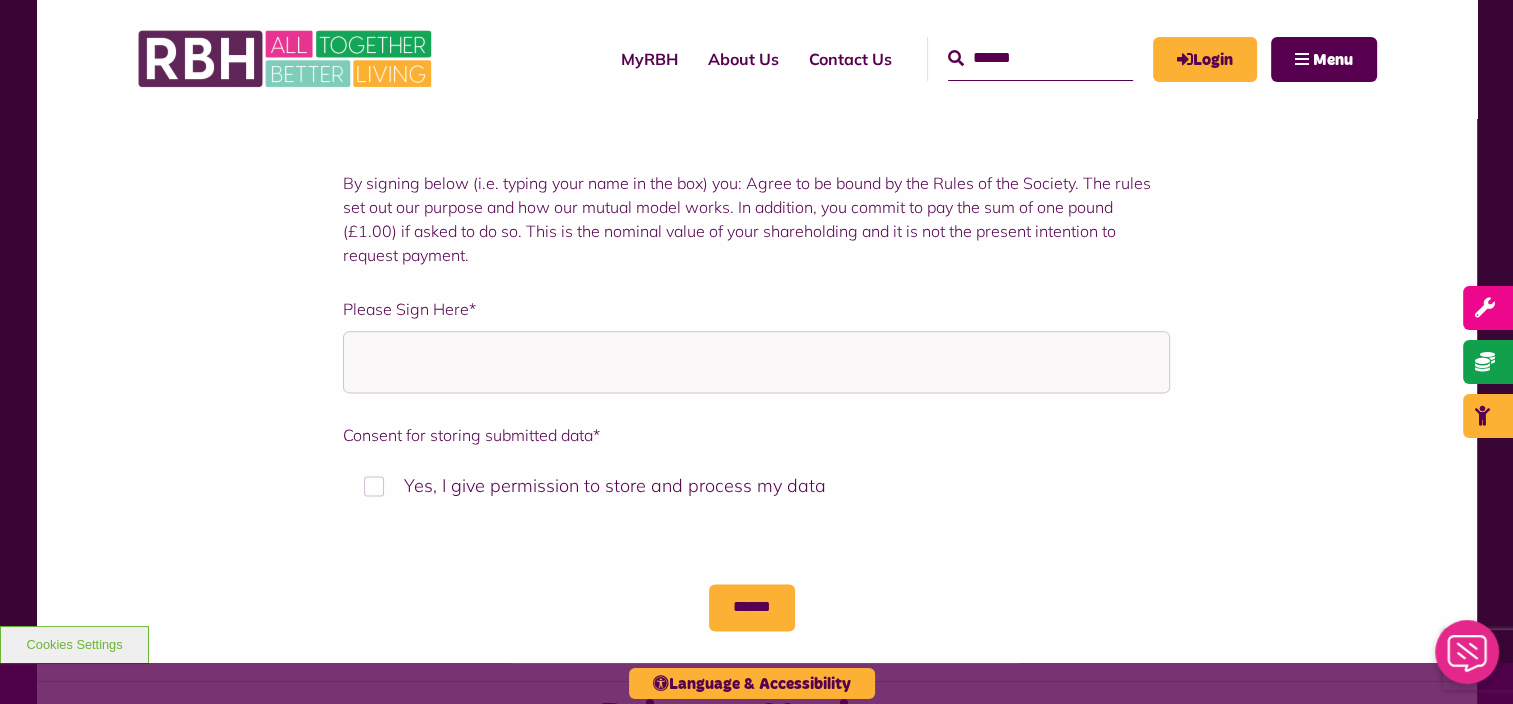 scroll, scrollTop: 2500, scrollLeft: 0, axis: vertical 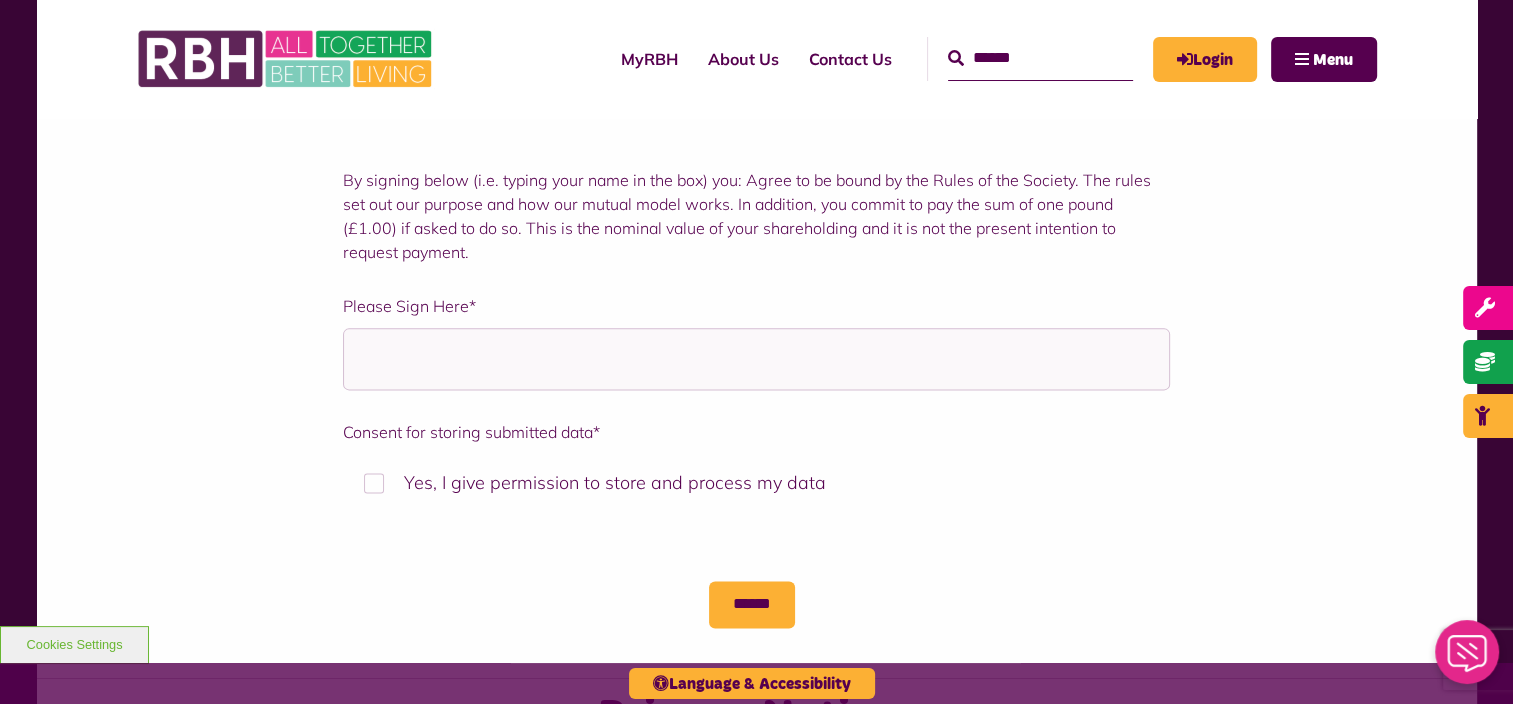 type on "**********" 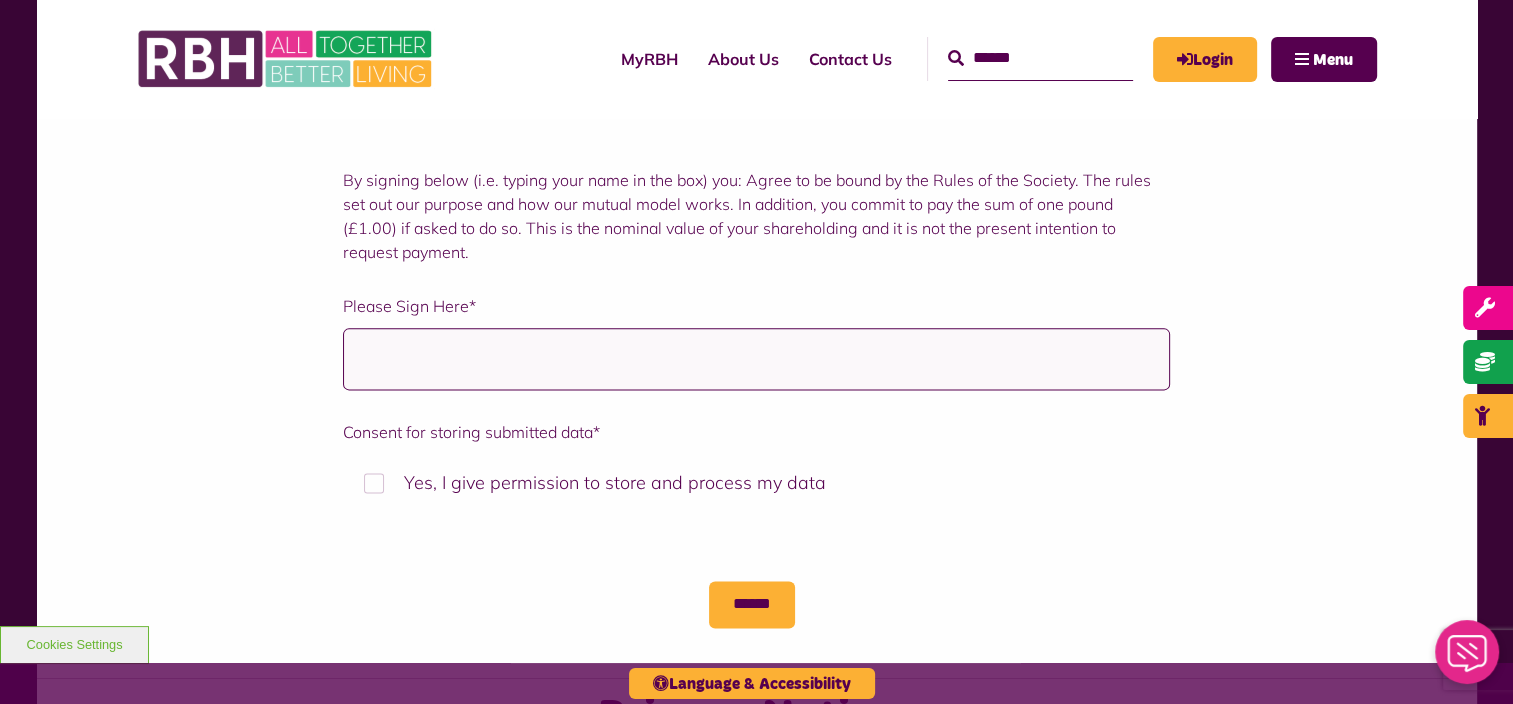 click on "Please Sign Here                                              *" at bounding box center [756, 359] 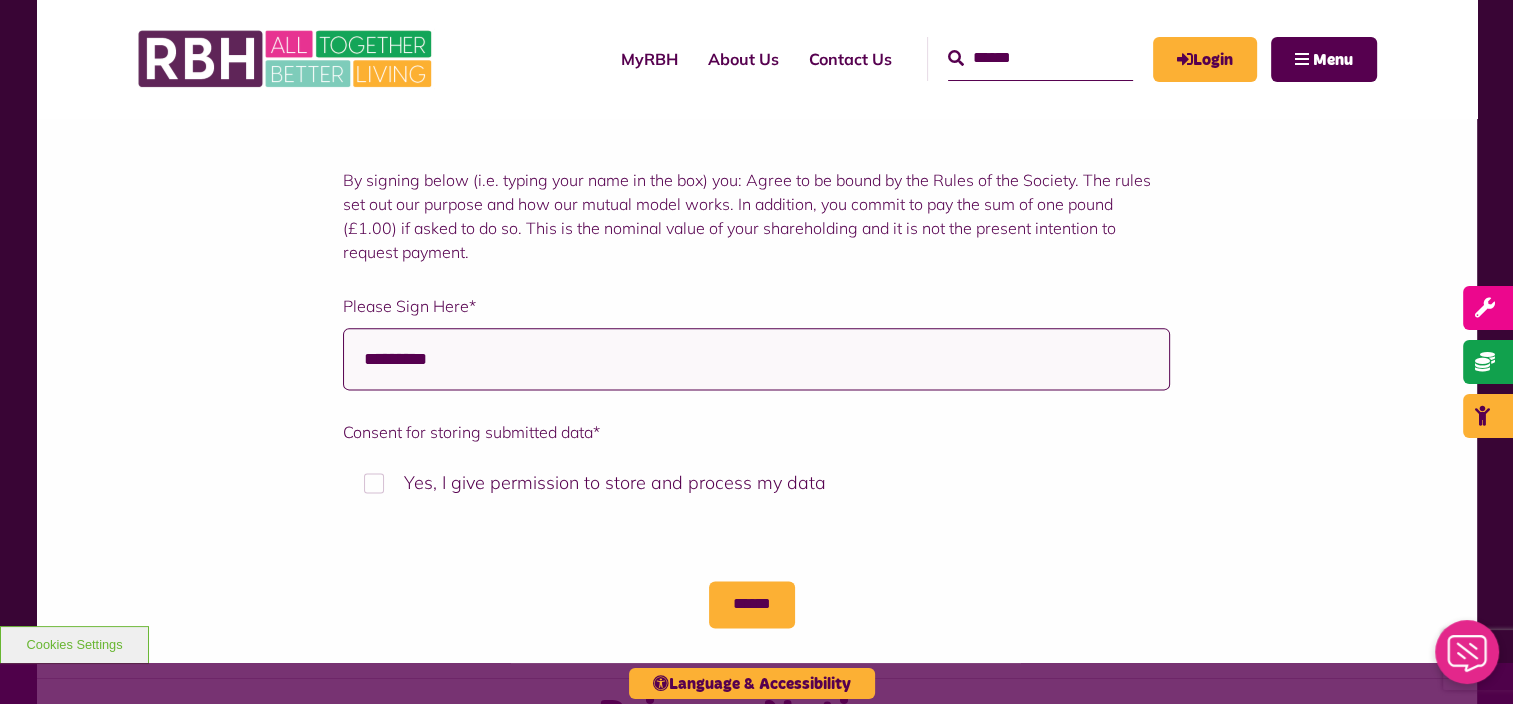 type on "*********" 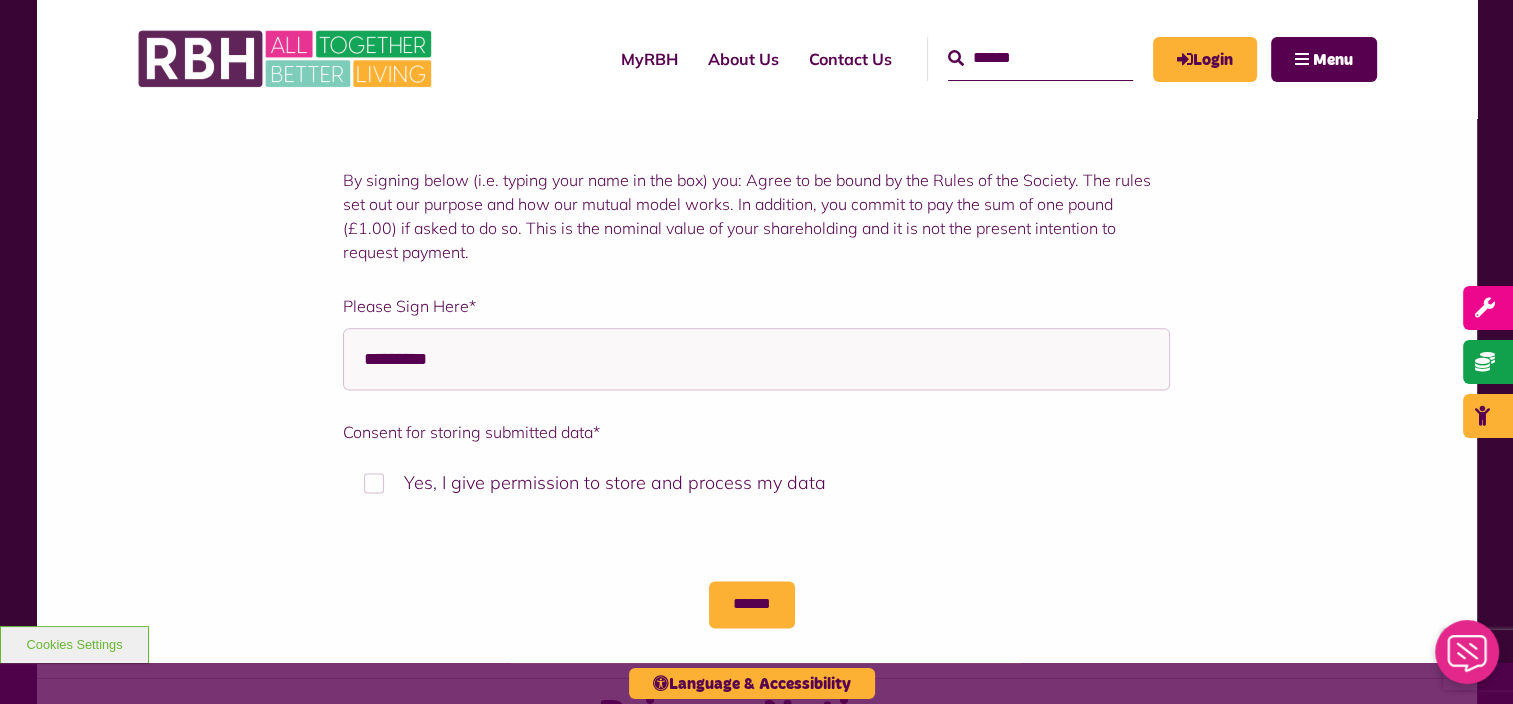 click on "Yes, I give permission to store and process my data" at bounding box center [756, 482] 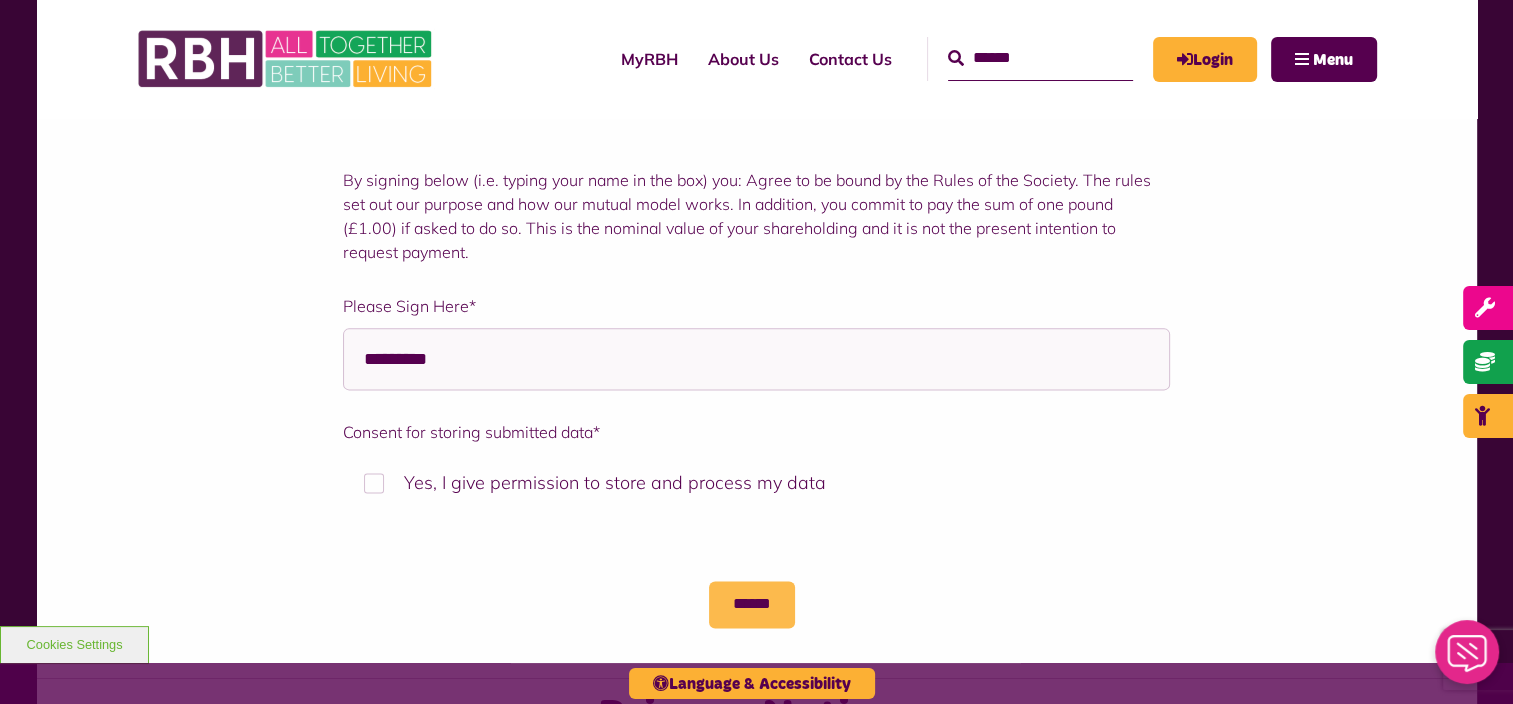 click on "******" at bounding box center (752, 604) 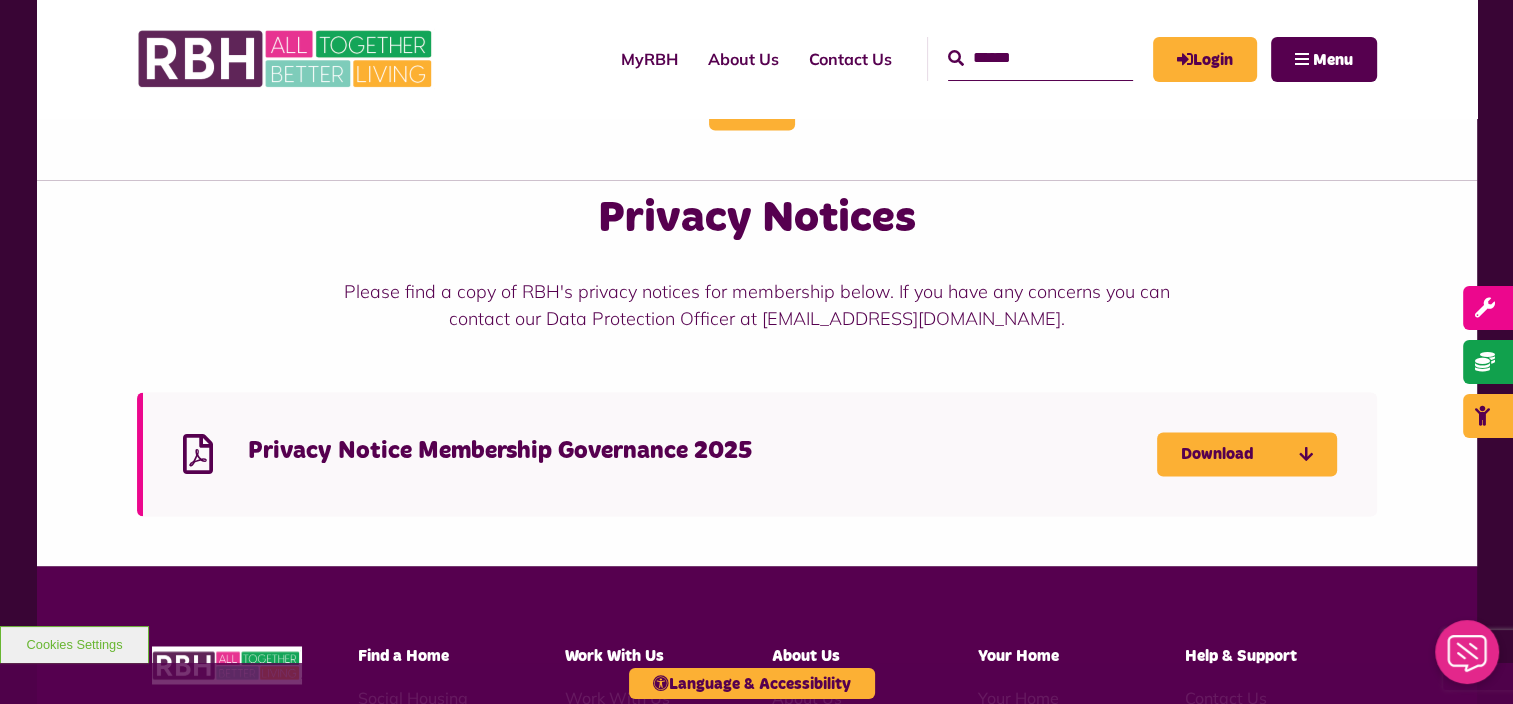scroll, scrollTop: 0, scrollLeft: 0, axis: both 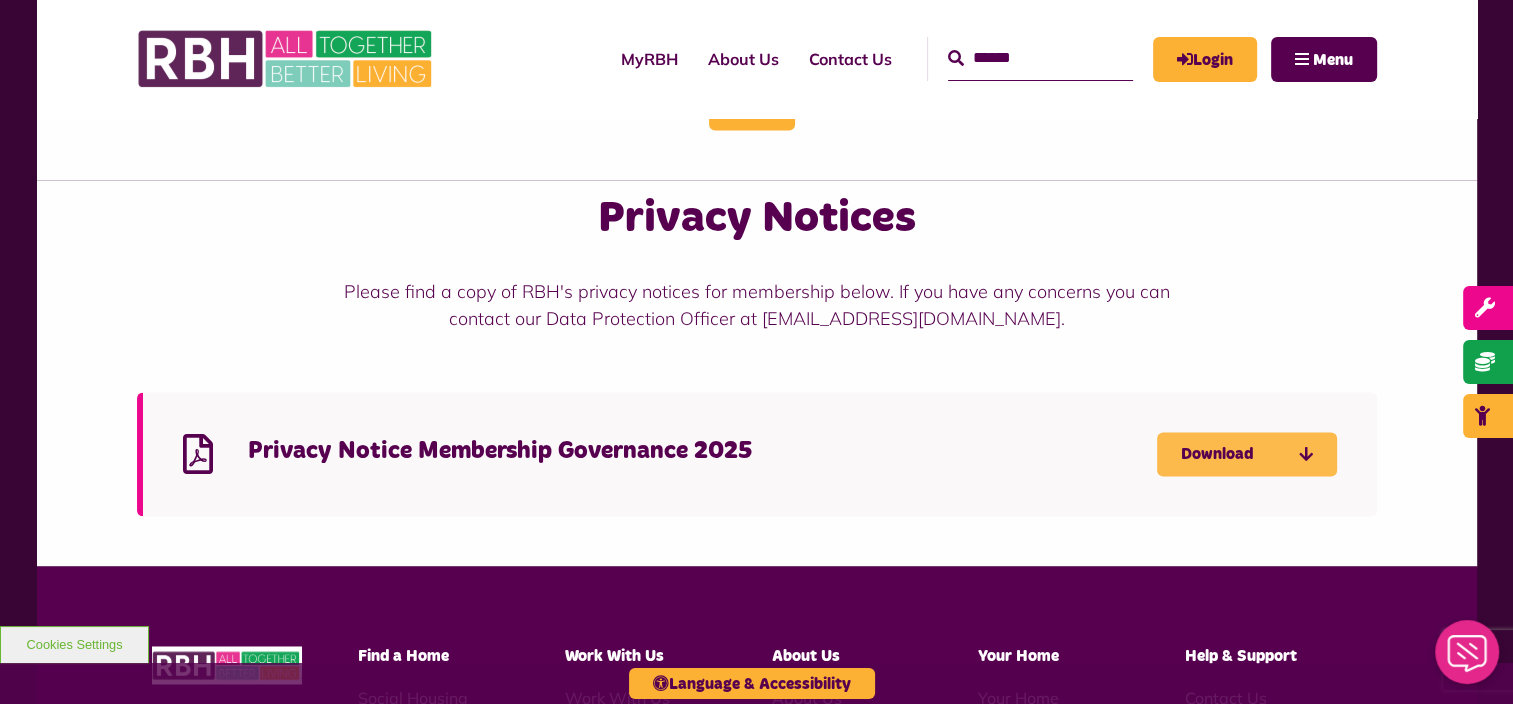 click on "Download" at bounding box center [1247, 454] 